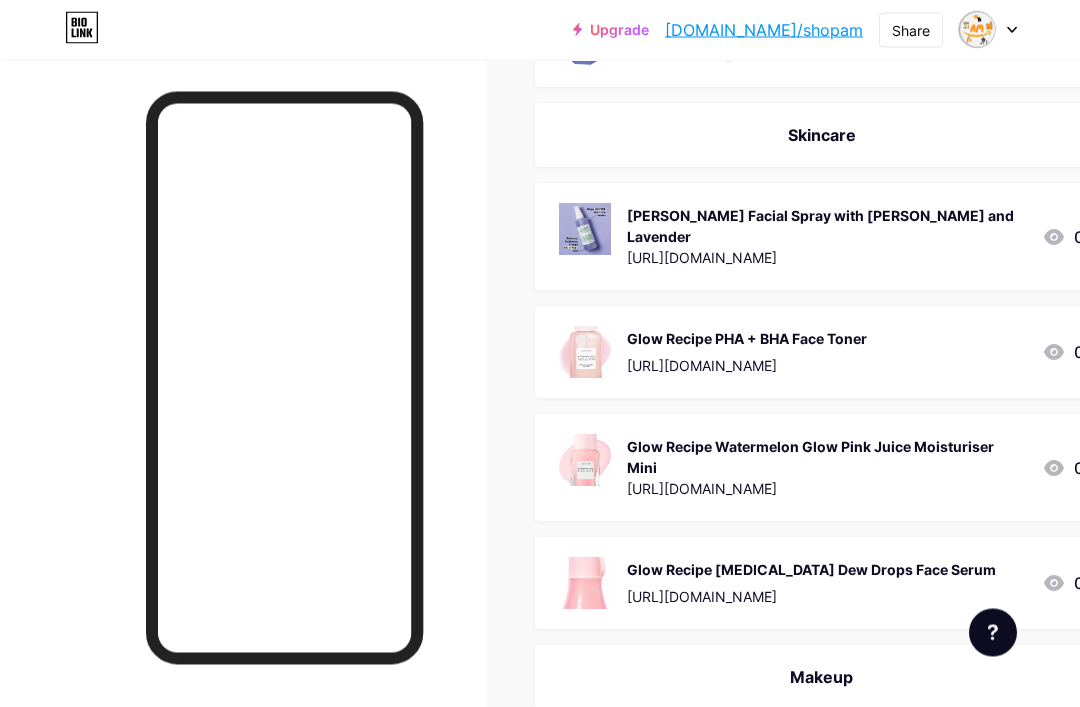 scroll, scrollTop: 1454, scrollLeft: 0, axis: vertical 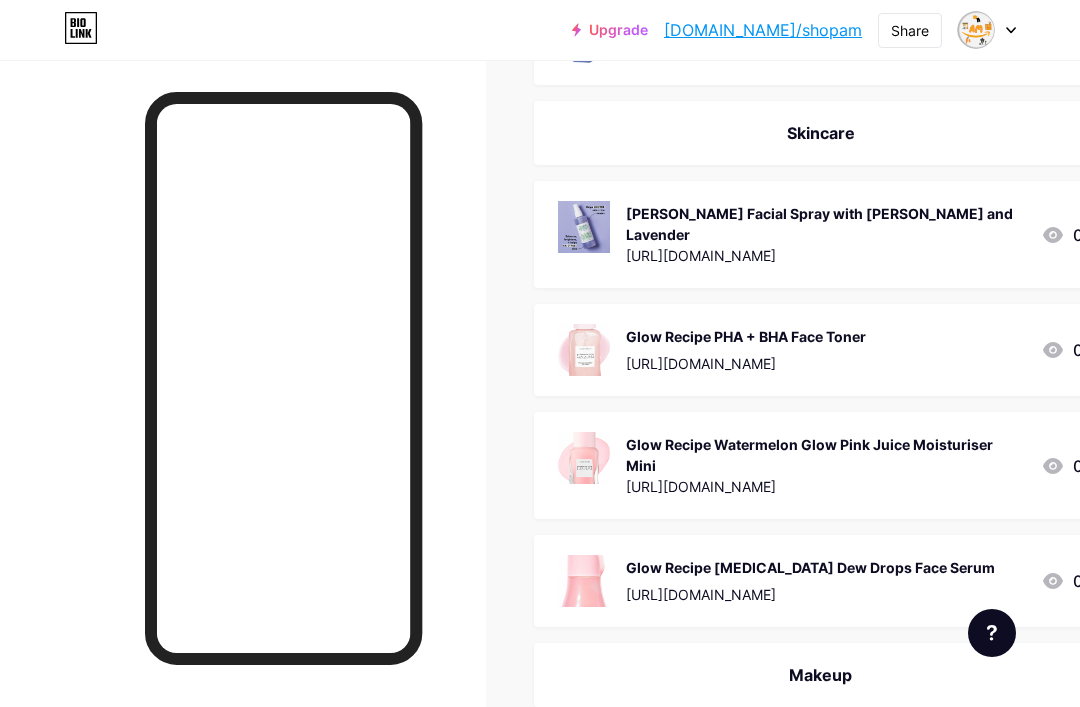 click on "Glow Recipe PHA + BHA Face Toner
[URL][DOMAIN_NAME]
0" at bounding box center [844, 350] 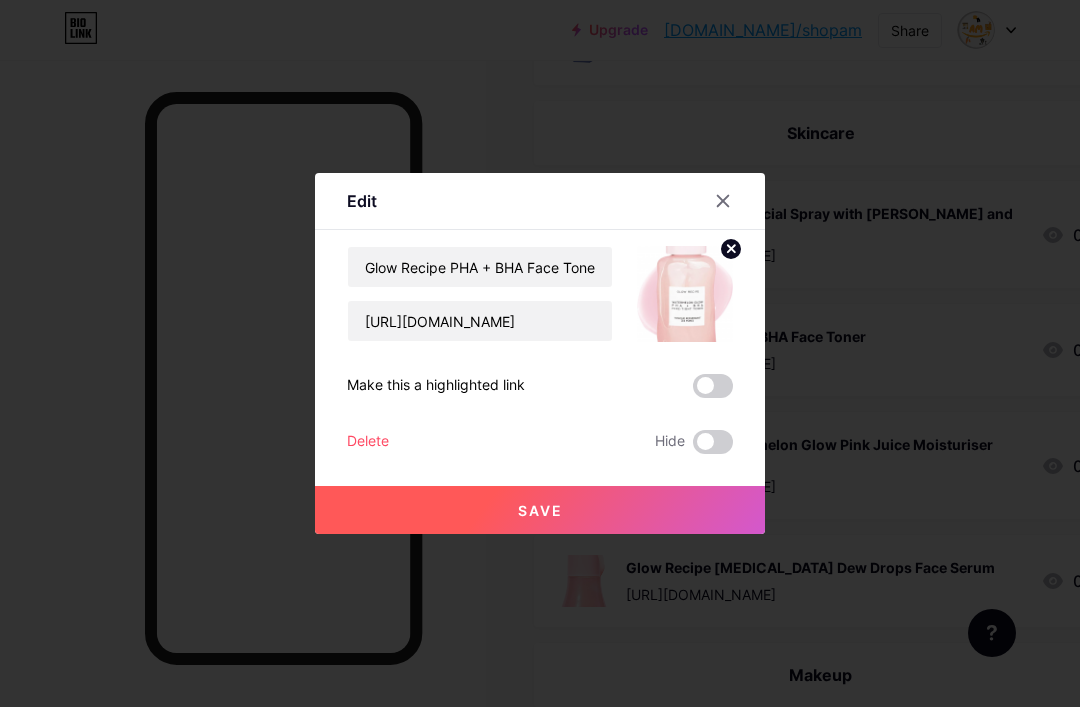 click 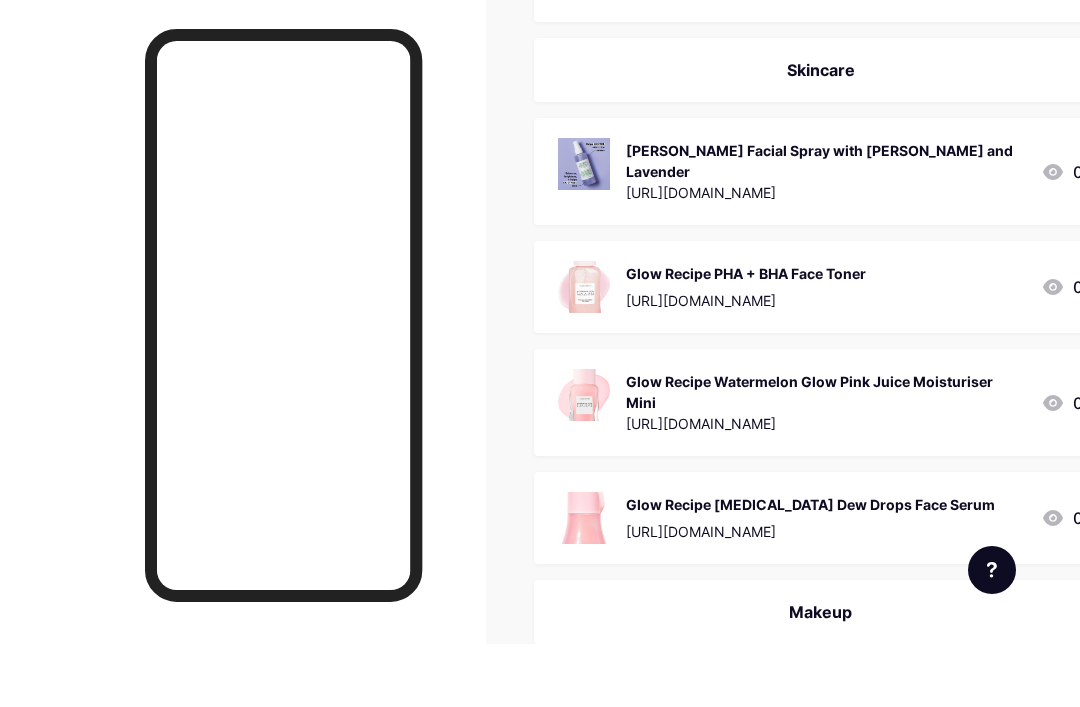 scroll, scrollTop: 1518, scrollLeft: 0, axis: vertical 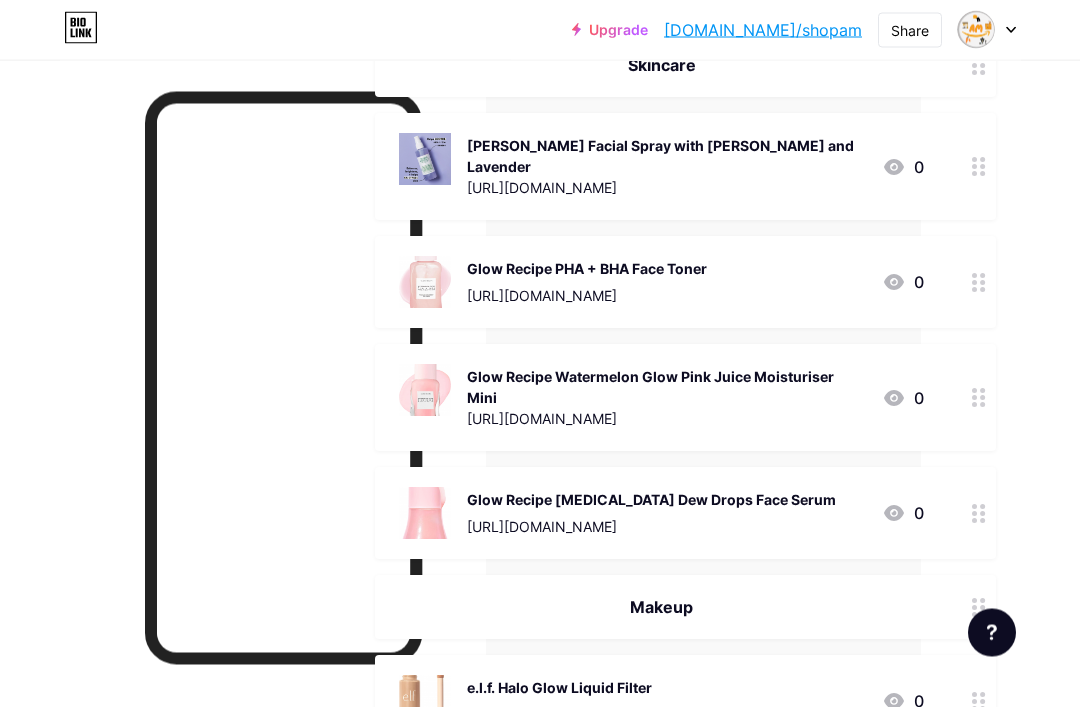 click 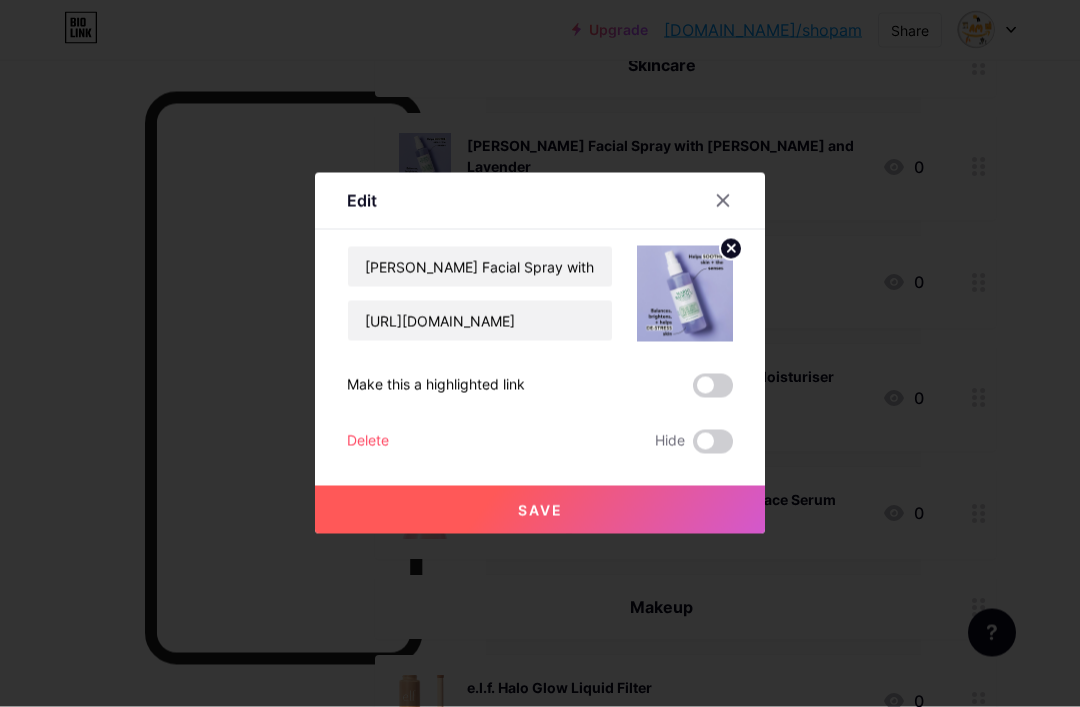 scroll, scrollTop: 1522, scrollLeft: 159, axis: both 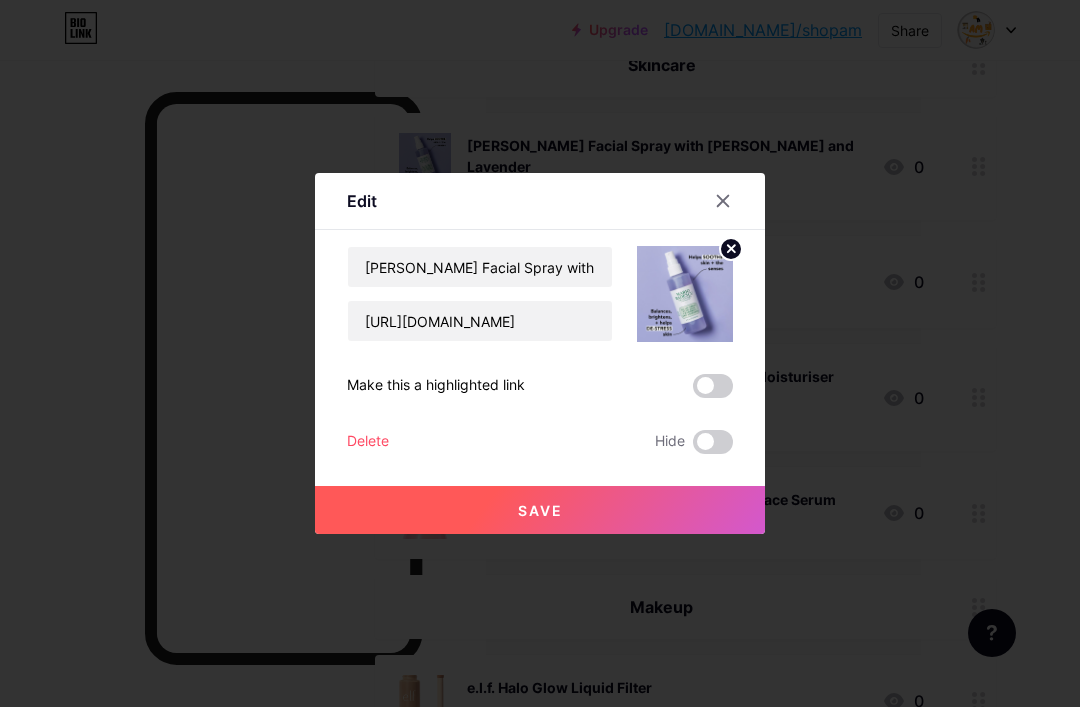 click at bounding box center [713, 442] 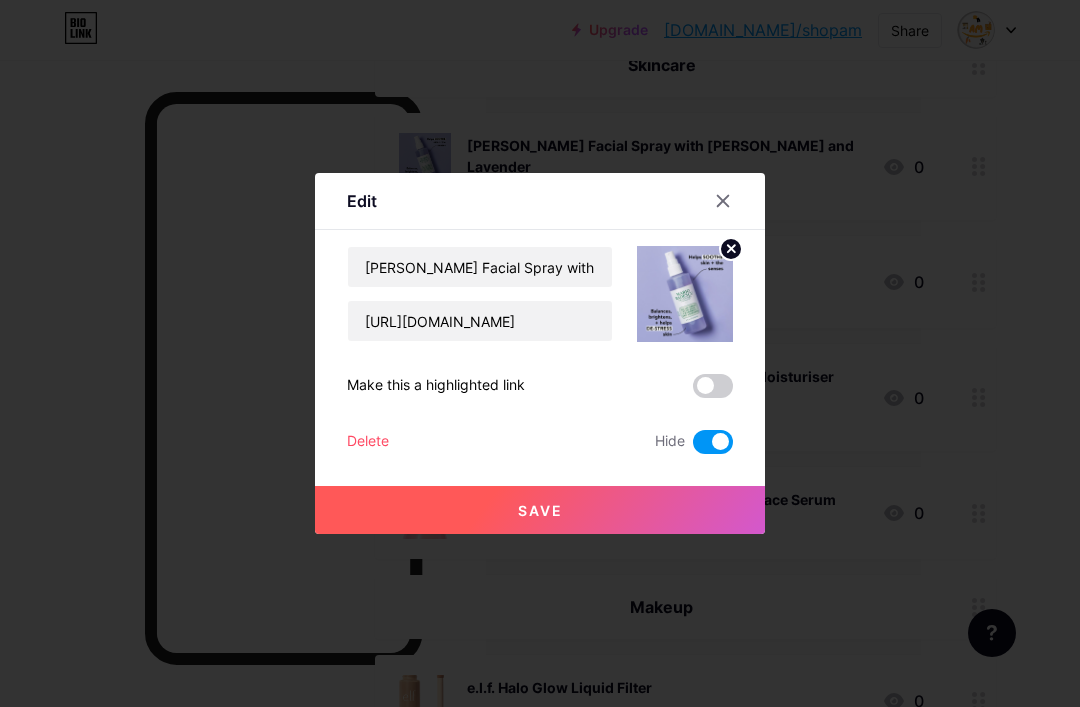 click on "Save" at bounding box center [540, 510] 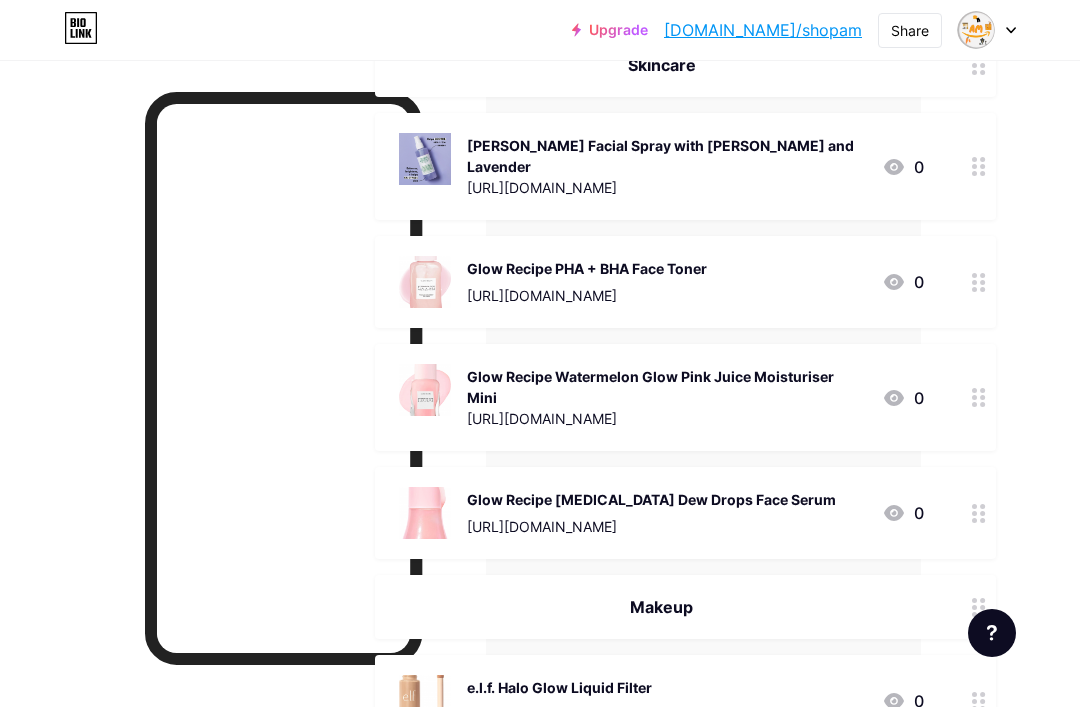 click at bounding box center [979, 282] 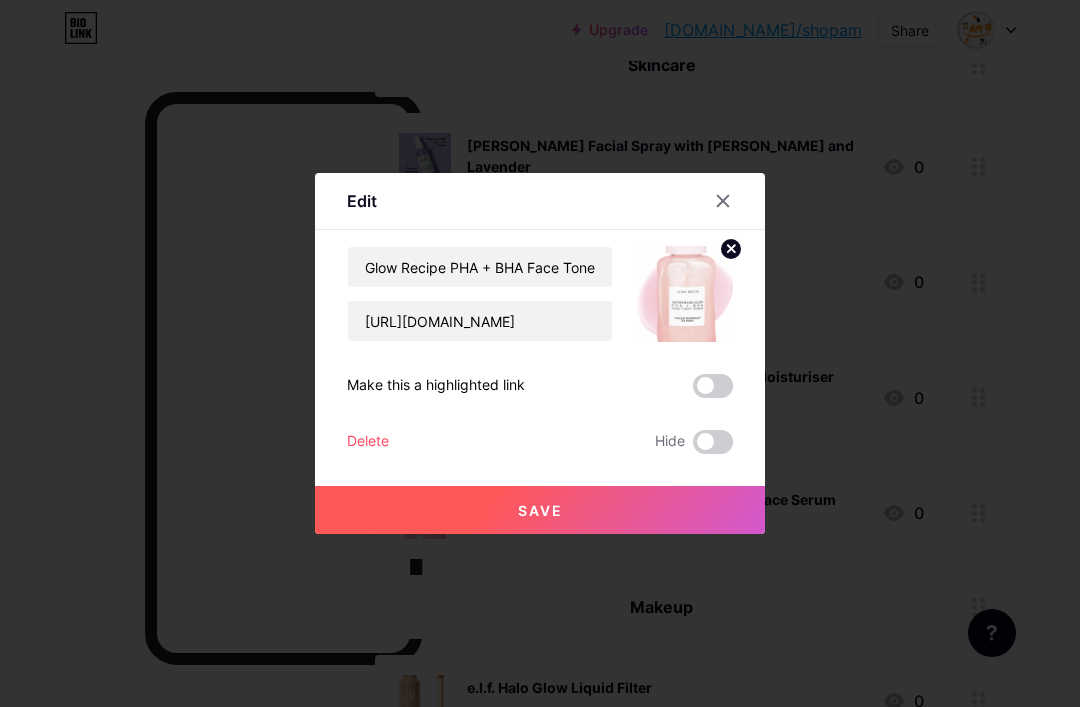 click at bounding box center [713, 442] 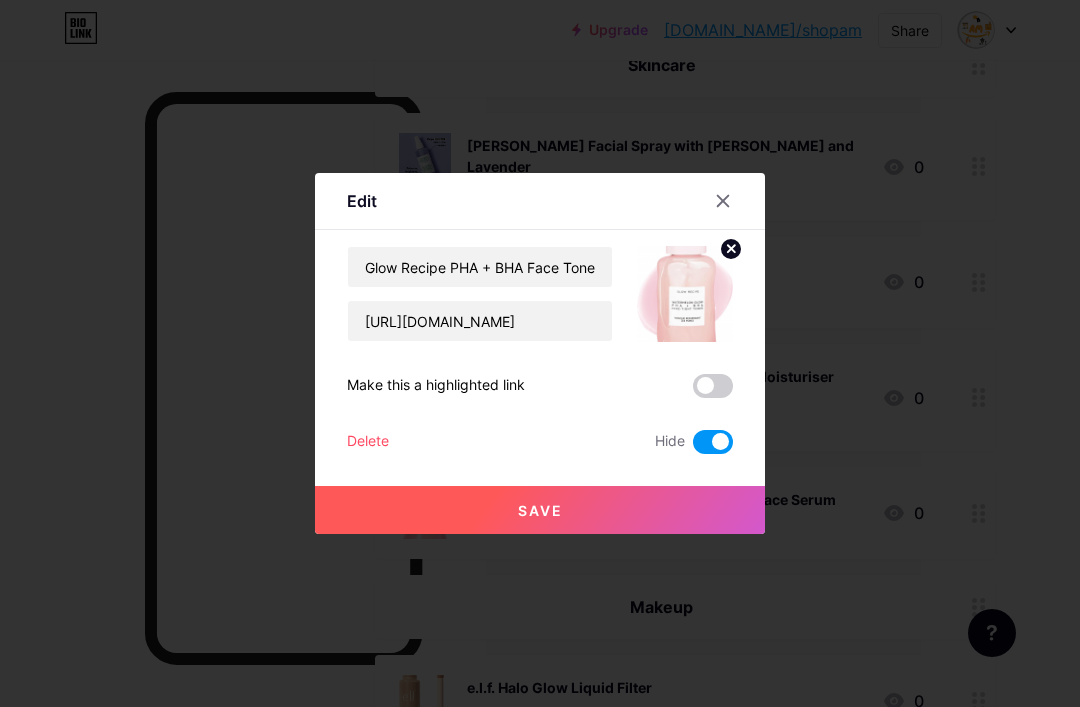 click on "Save" at bounding box center (540, 510) 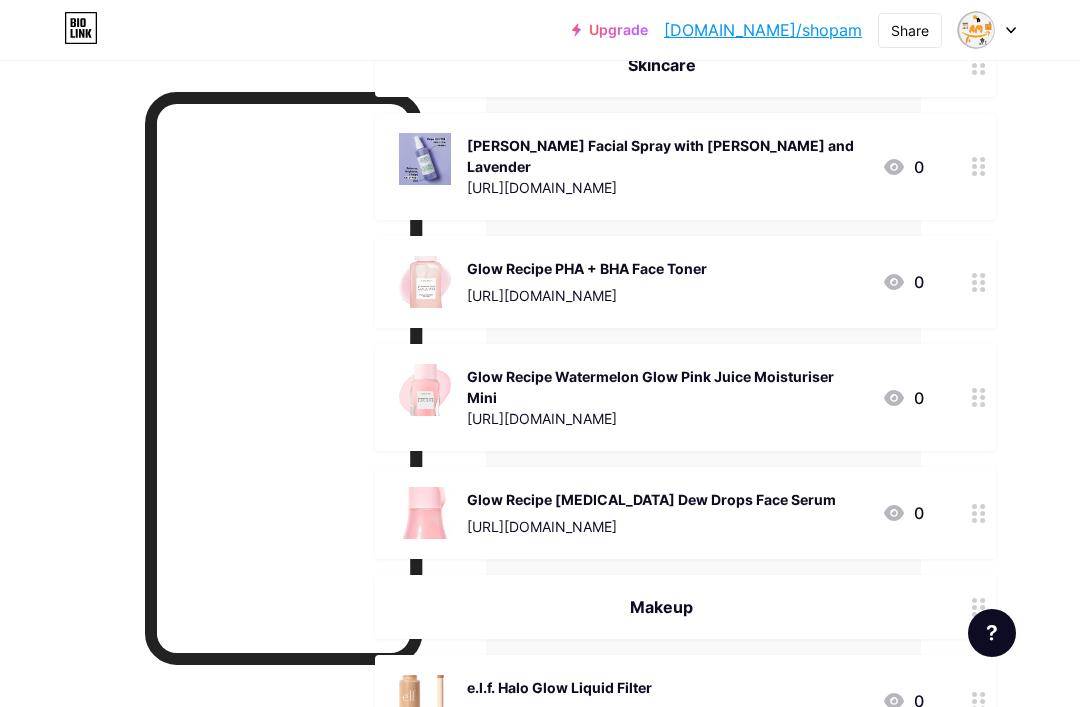 click 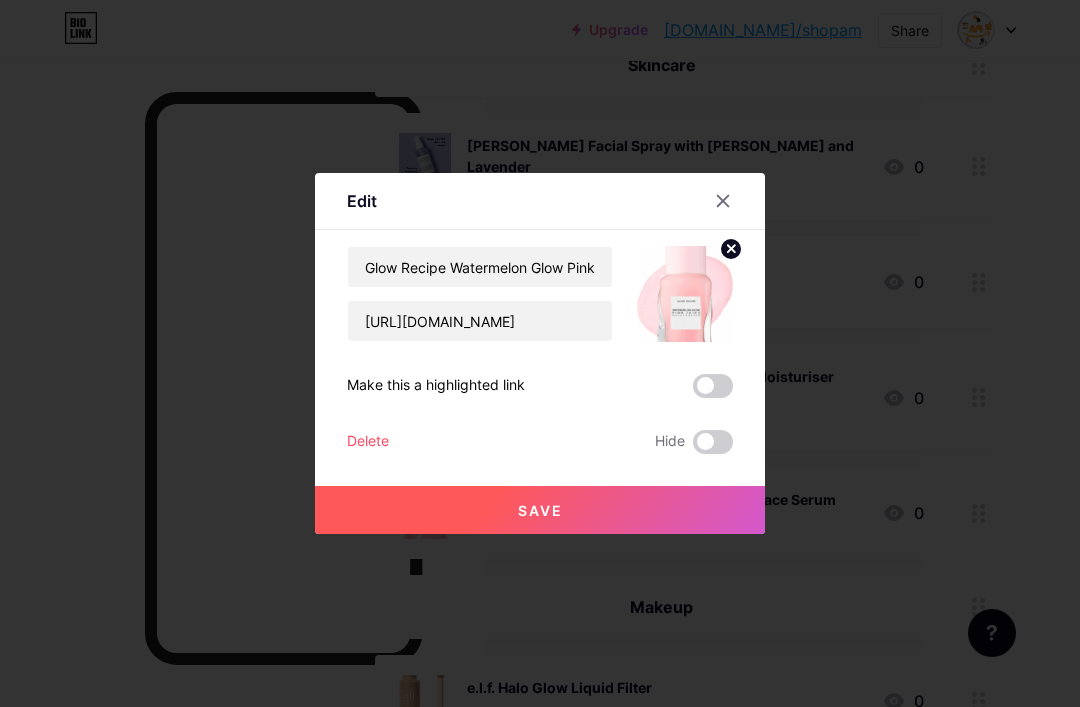click at bounding box center (713, 442) 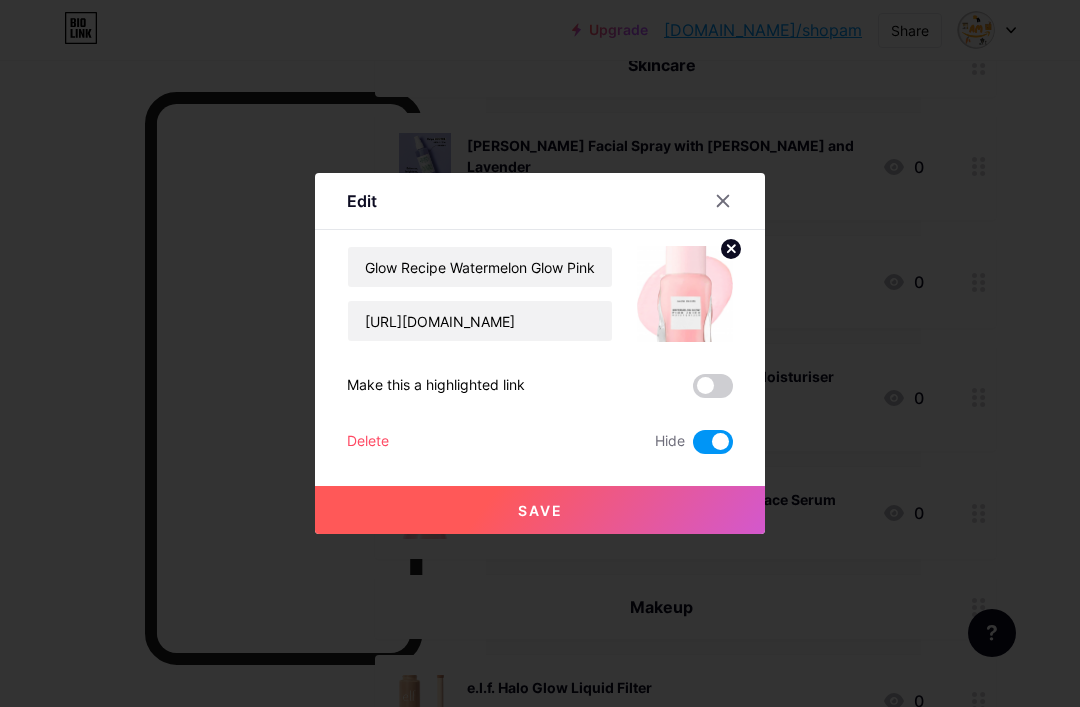 click on "Save" at bounding box center (540, 510) 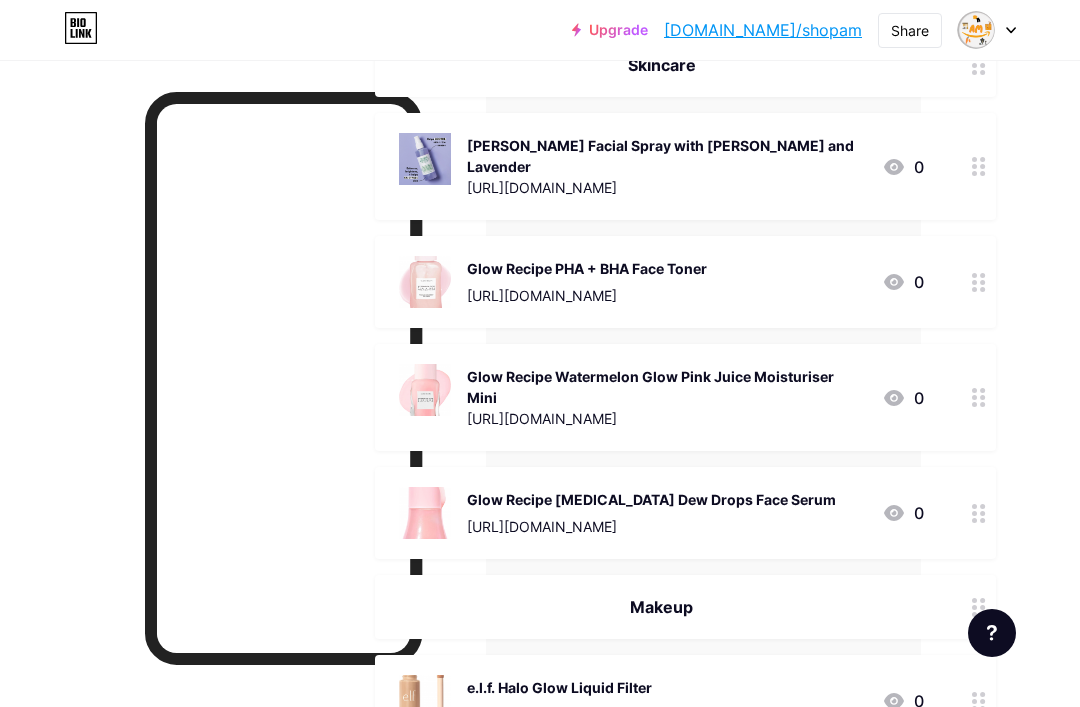 click at bounding box center (979, 513) 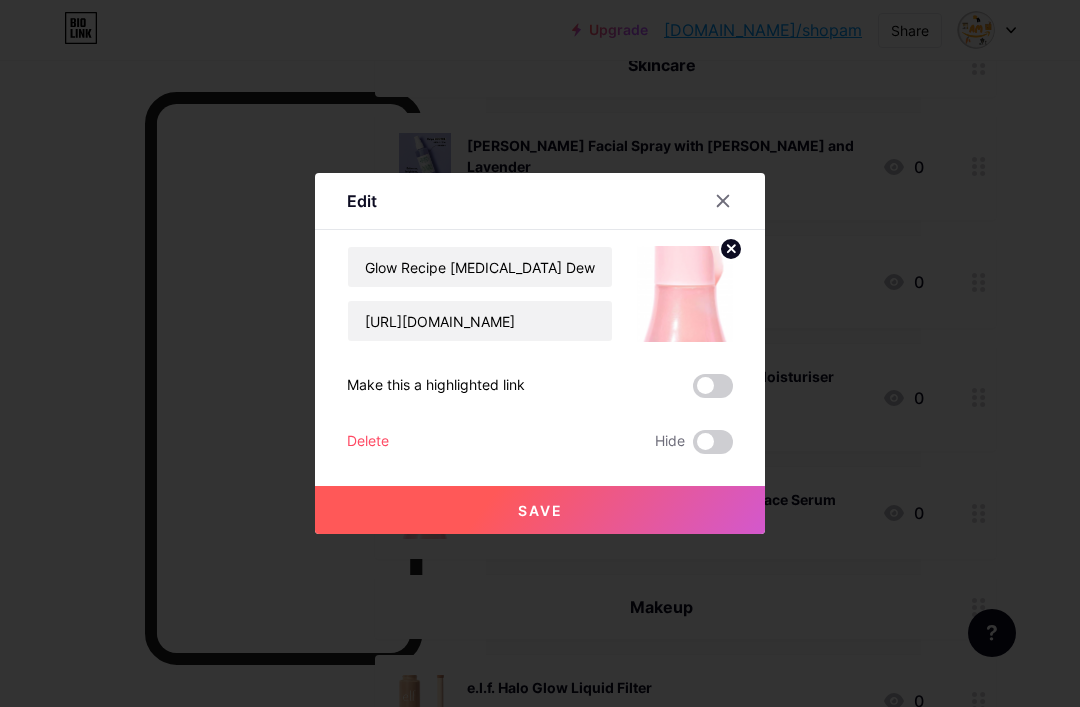 click at bounding box center [713, 442] 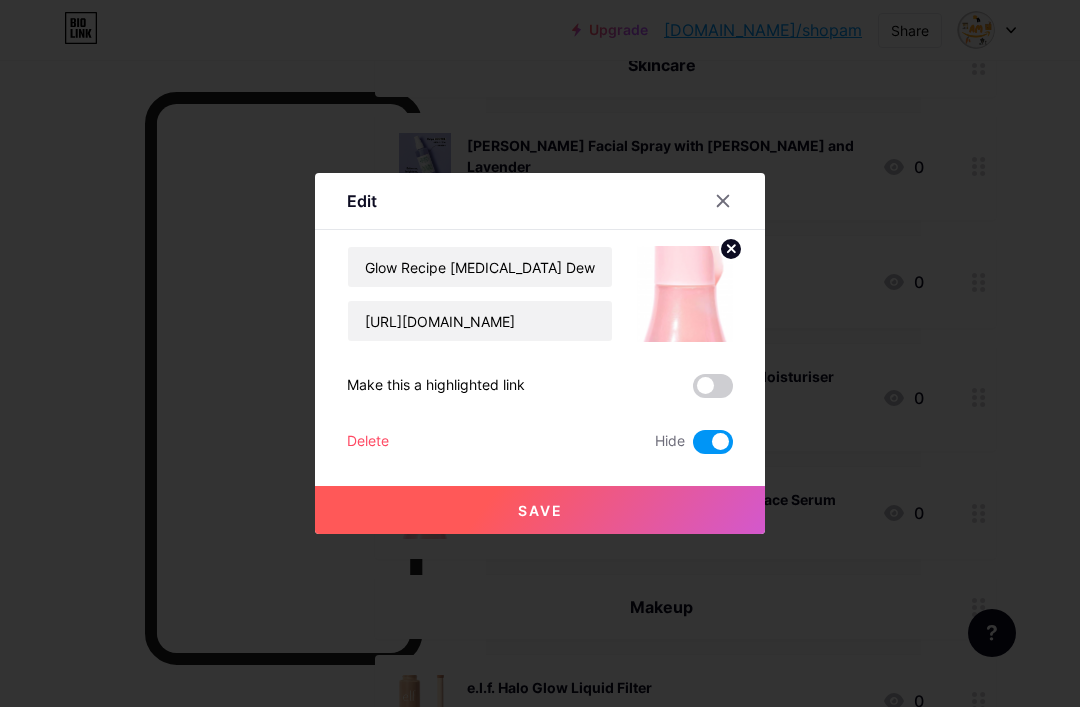click on "Save" at bounding box center [540, 510] 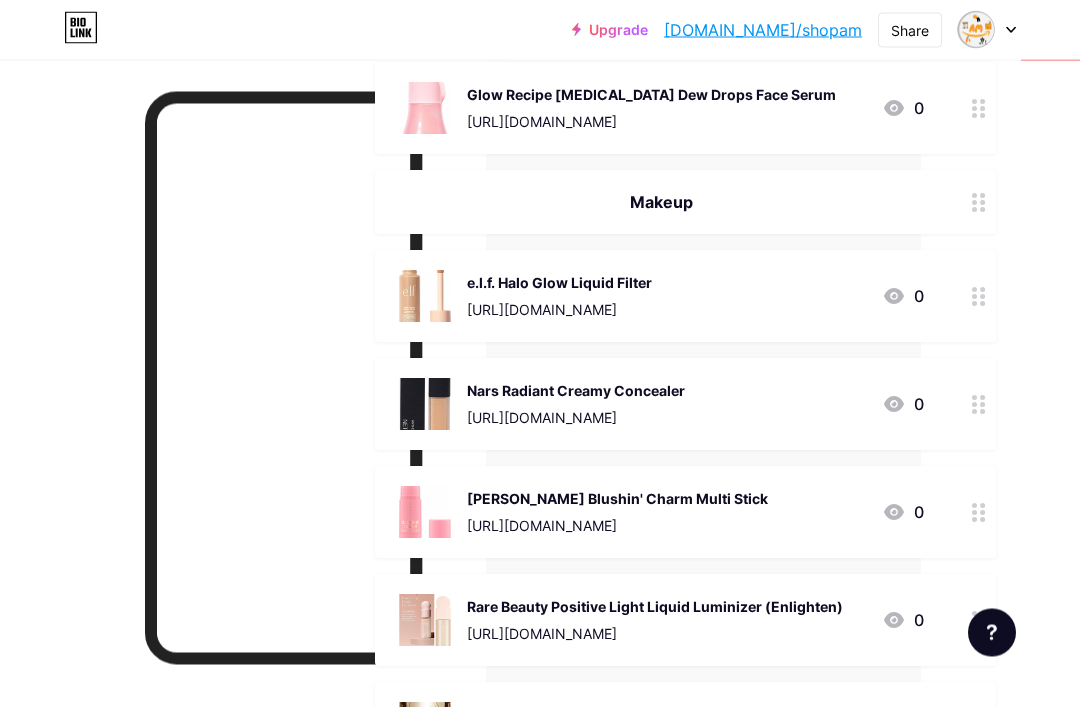 click 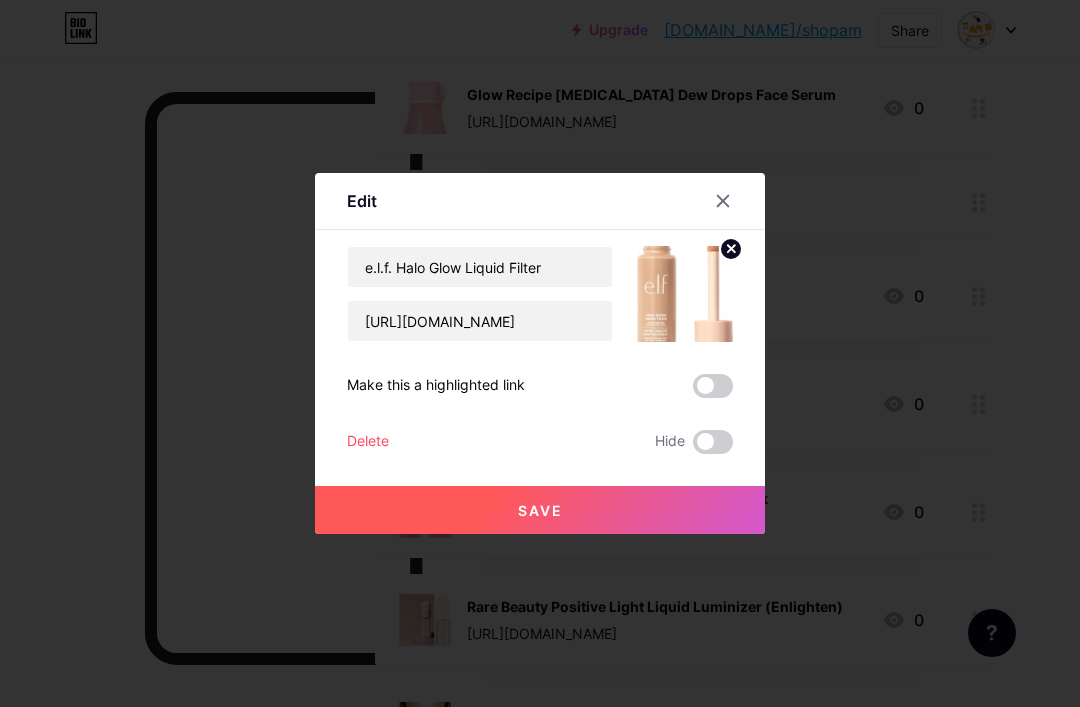 click at bounding box center (713, 442) 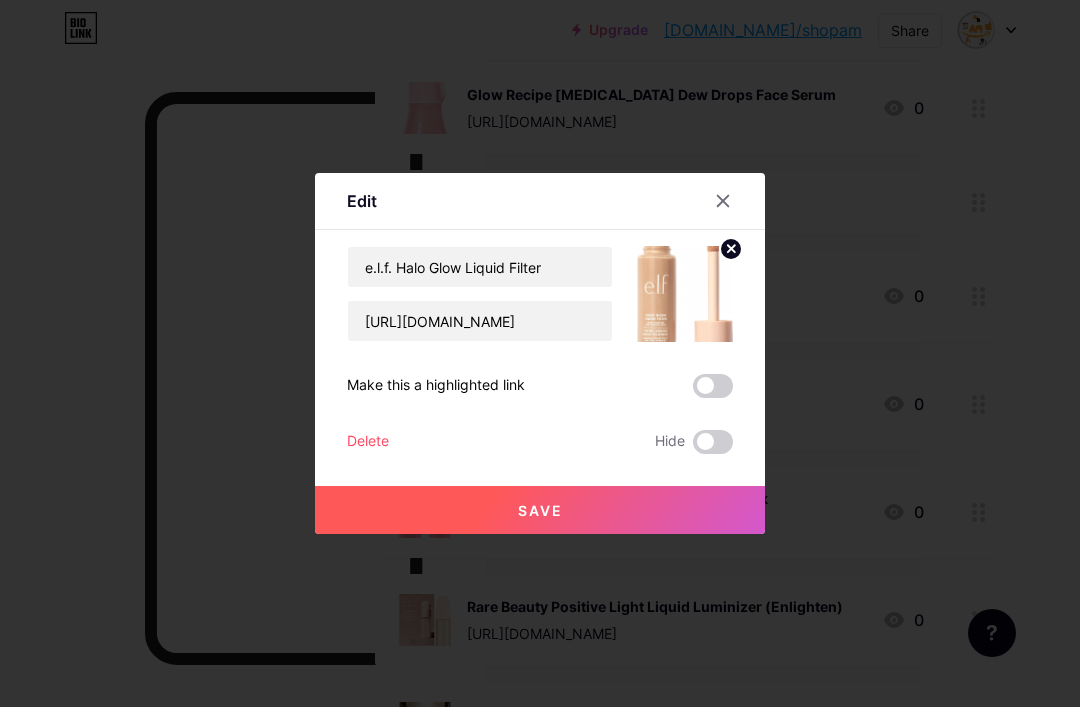 click at bounding box center (693, 447) 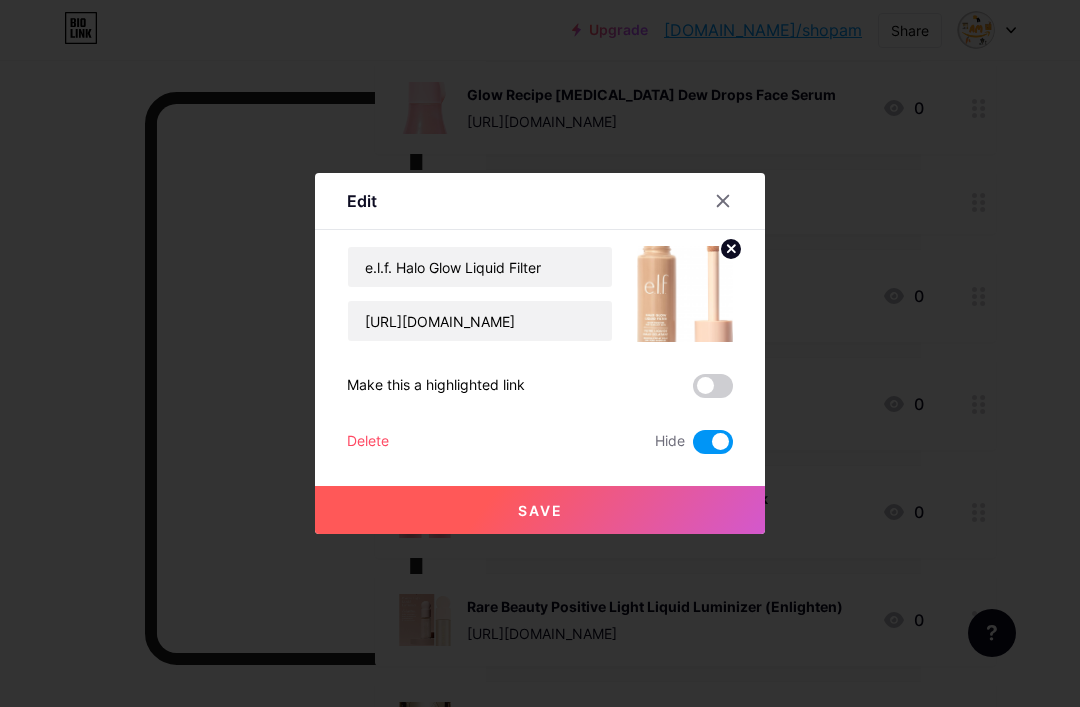 click on "Save" at bounding box center [540, 510] 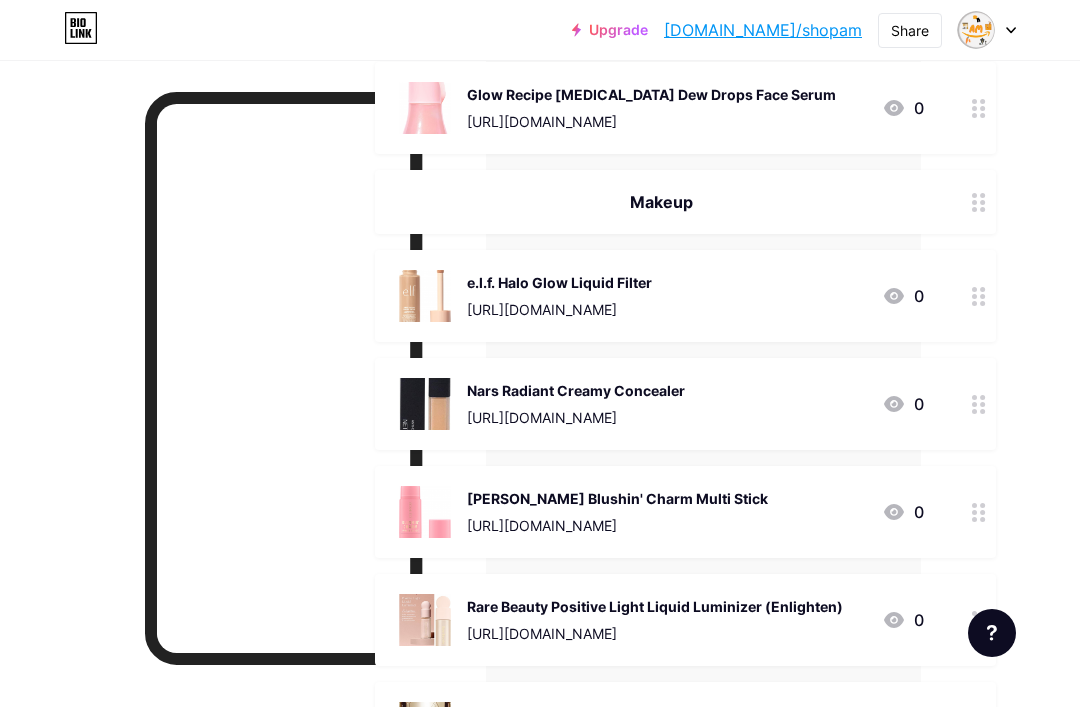 click 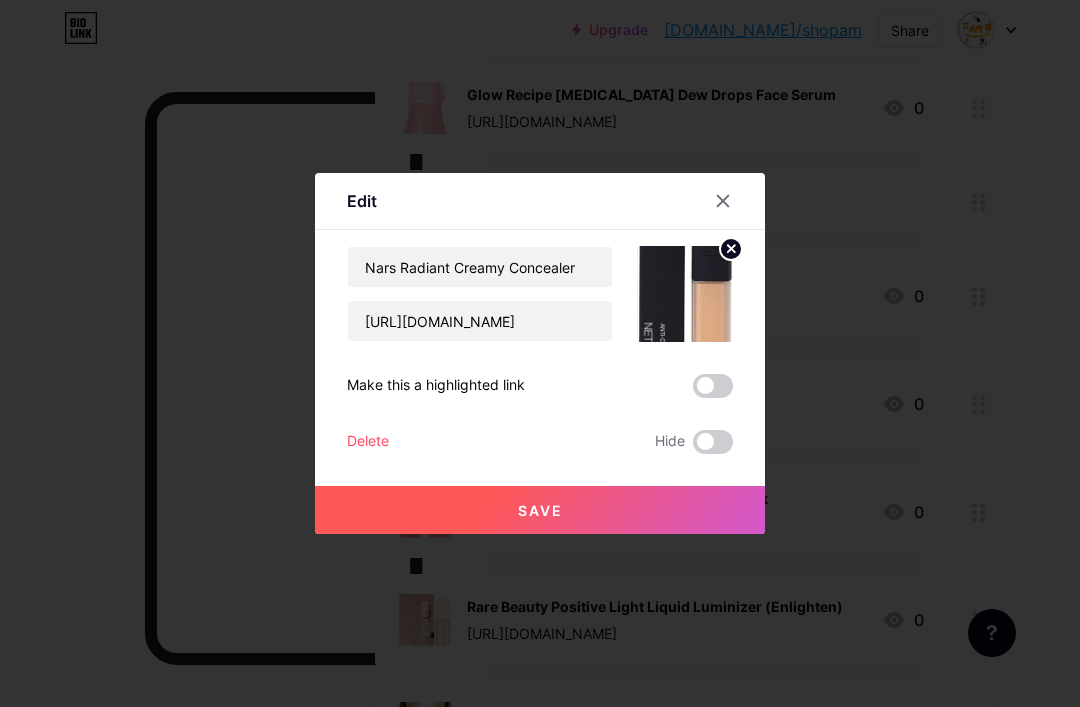 click at bounding box center [713, 442] 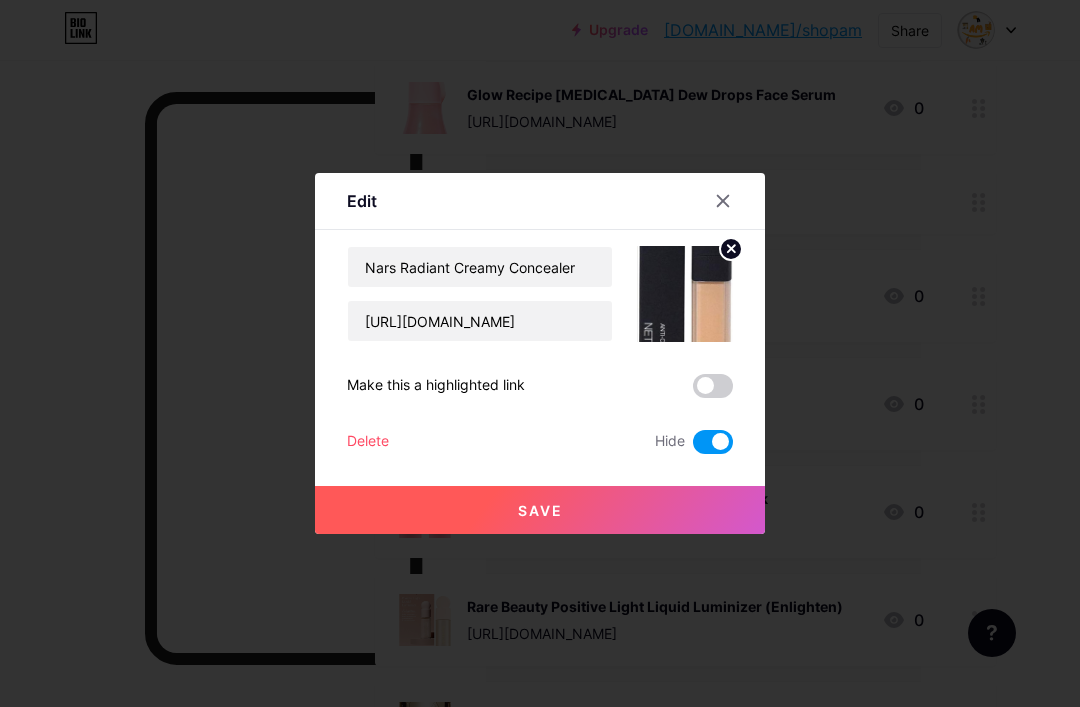 click on "Save" at bounding box center [540, 510] 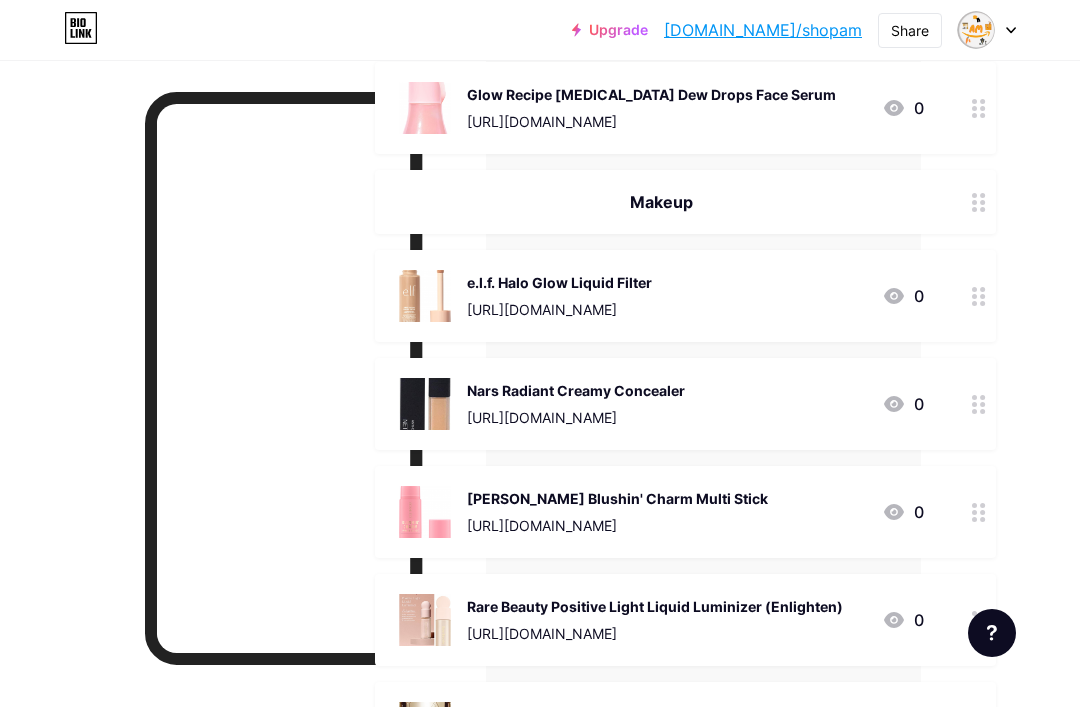 click 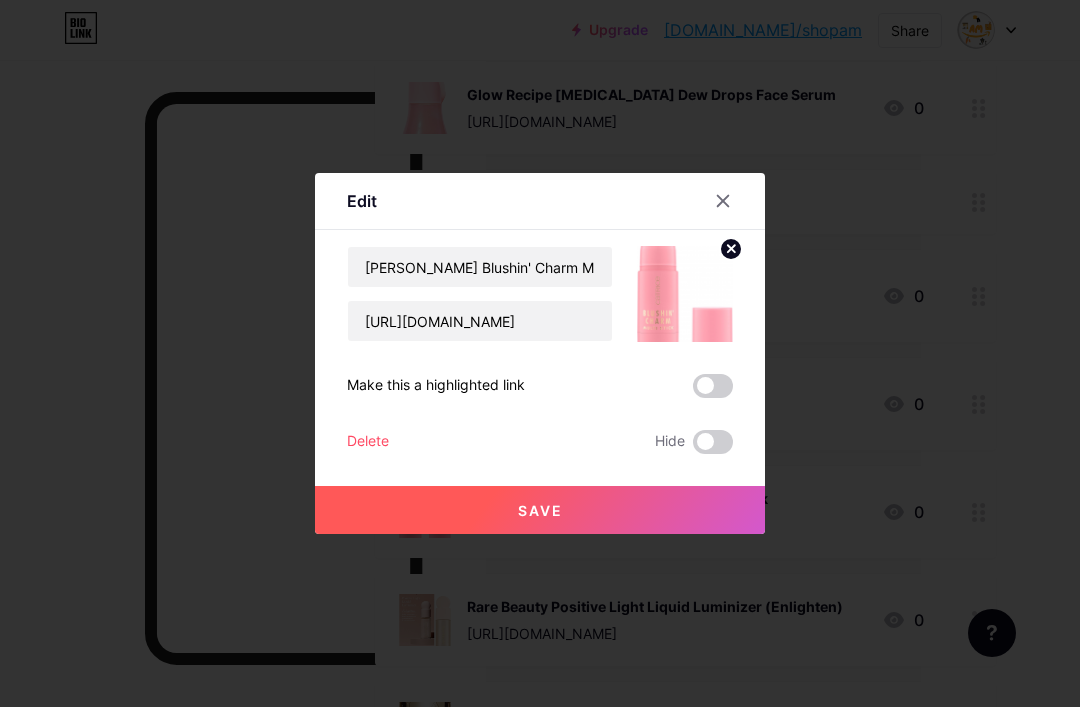 click at bounding box center [713, 442] 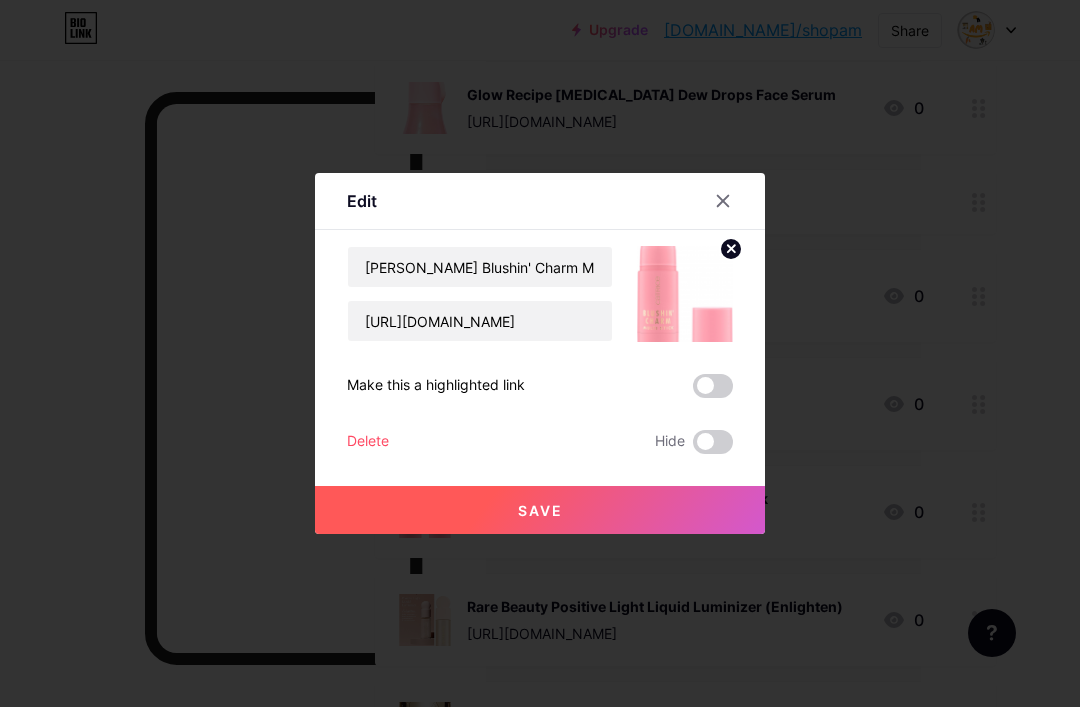 click at bounding box center [693, 447] 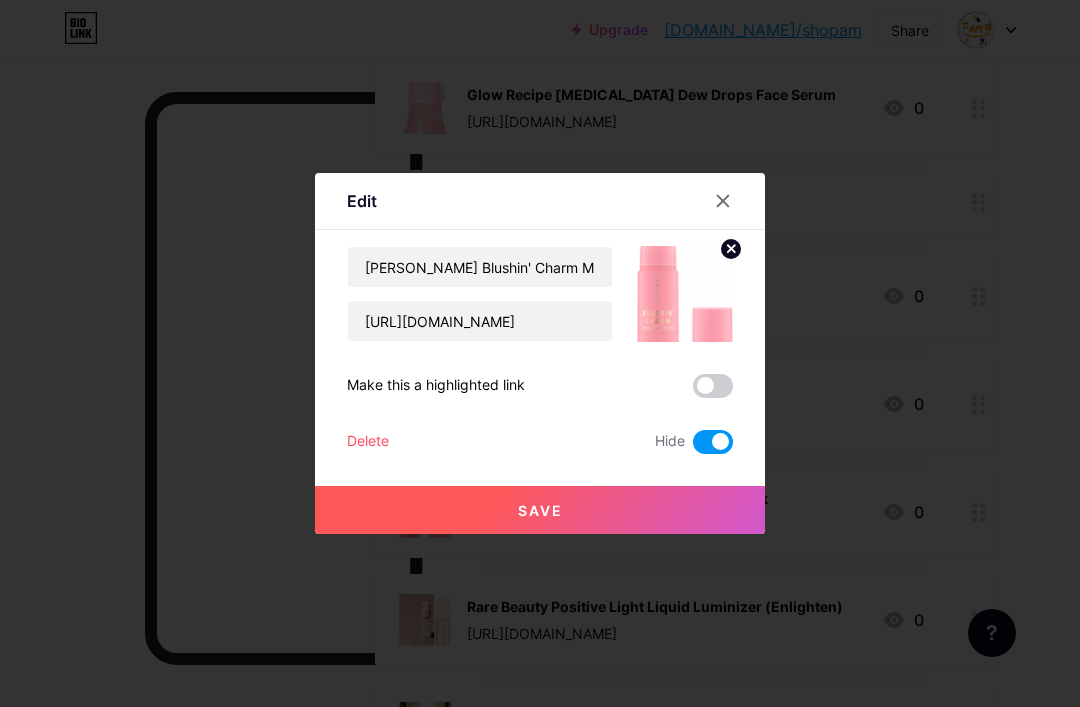 click on "Save" at bounding box center [540, 510] 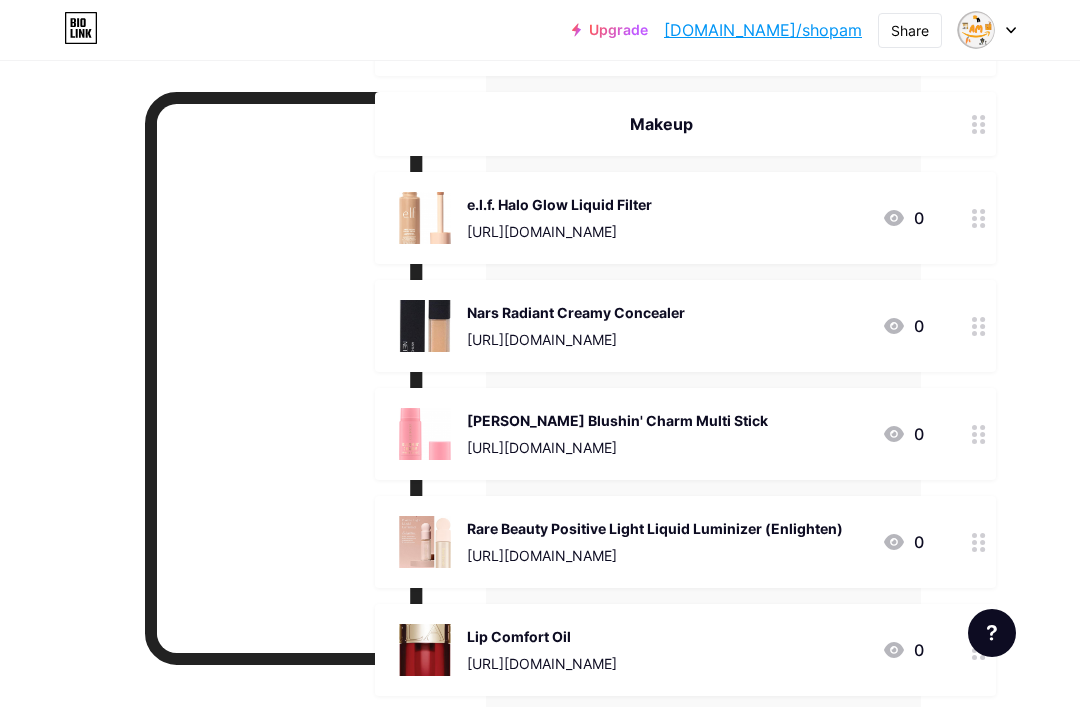 scroll, scrollTop: 2032, scrollLeft: 159, axis: both 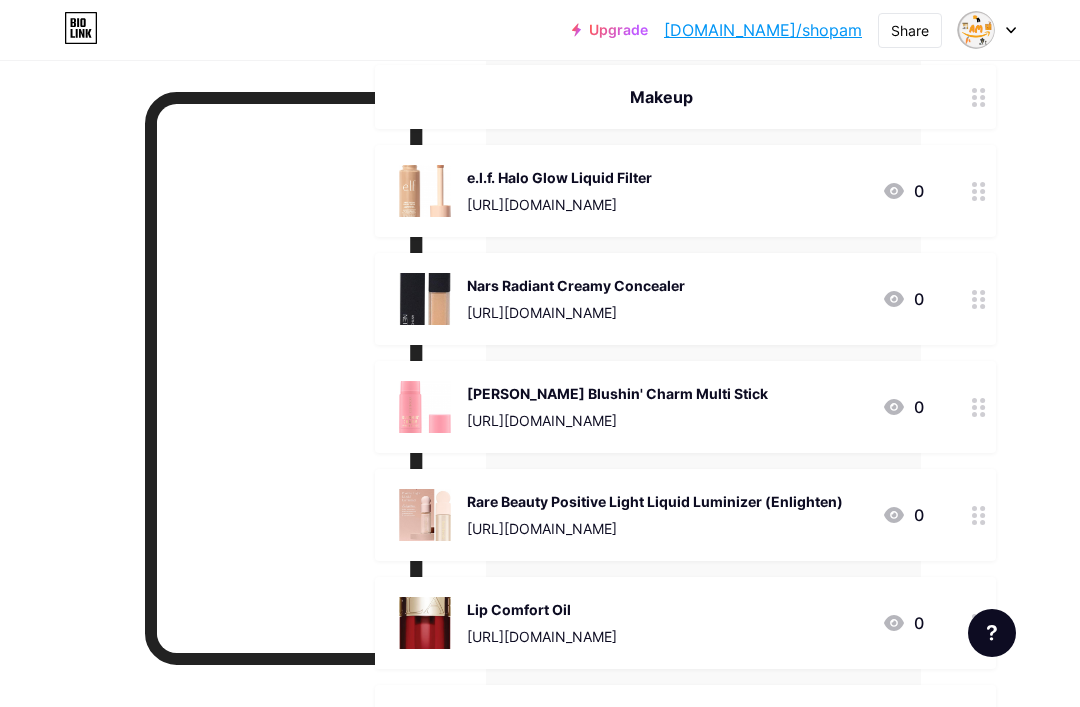 click 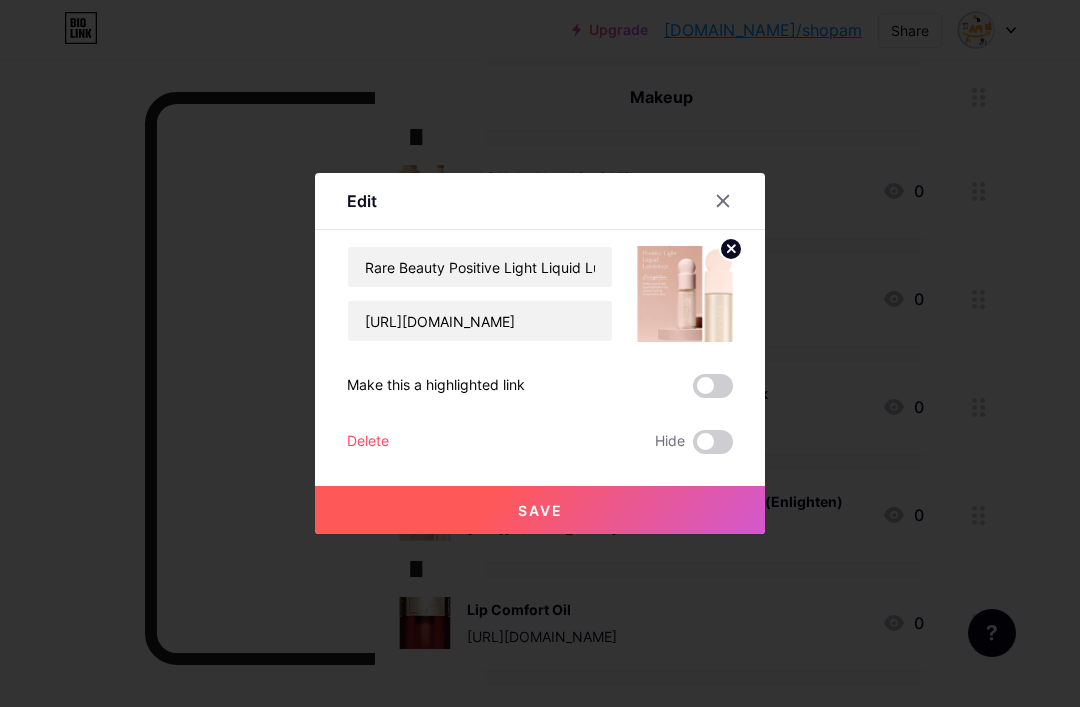 click at bounding box center (713, 442) 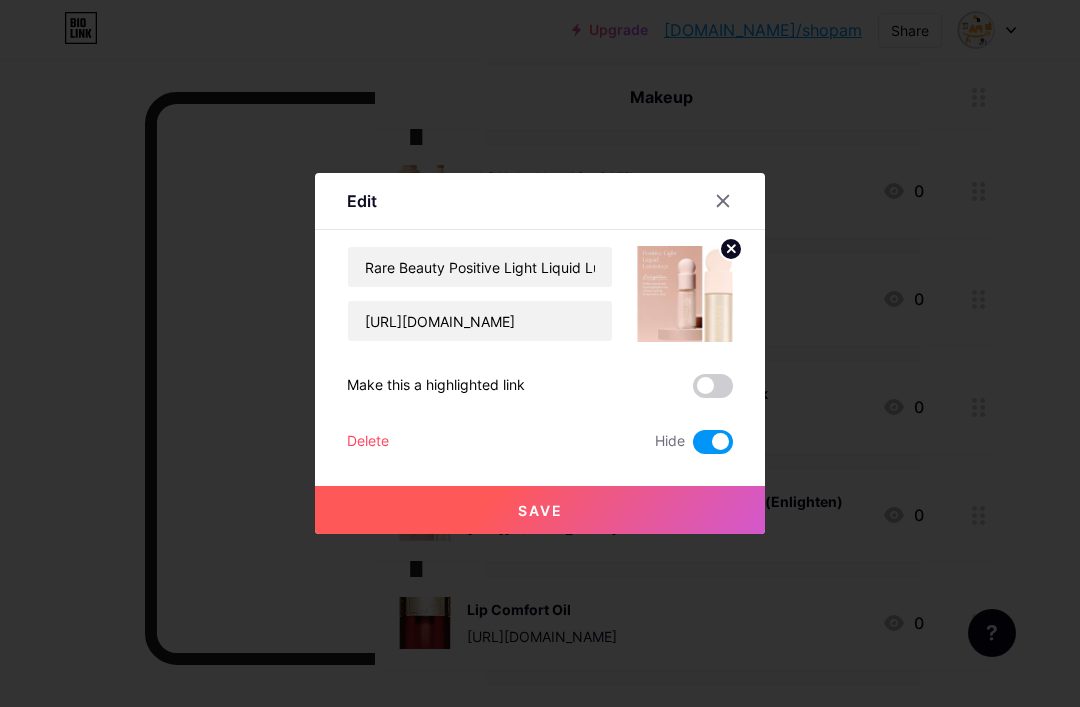 click on "Save" at bounding box center (540, 510) 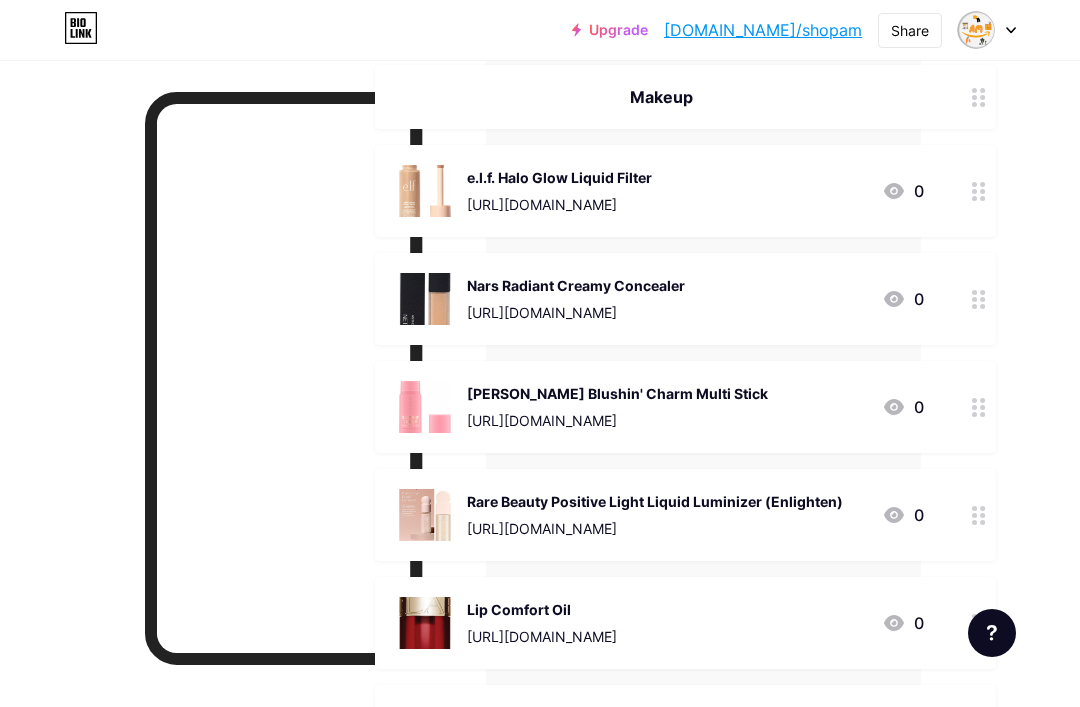 click 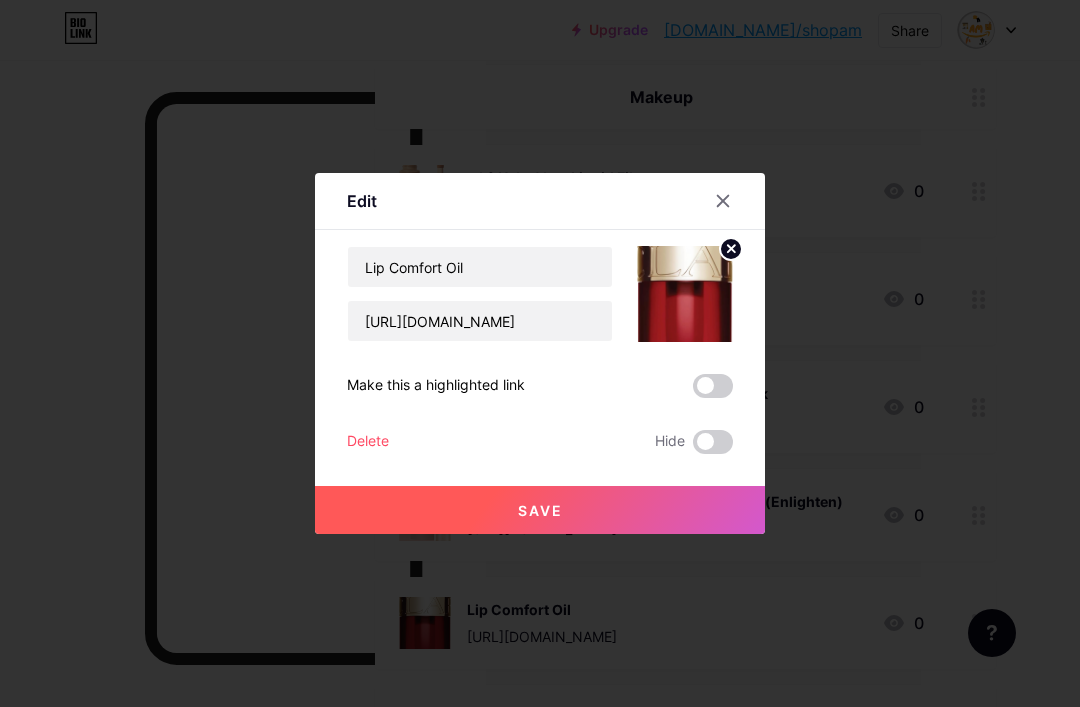 click at bounding box center [713, 442] 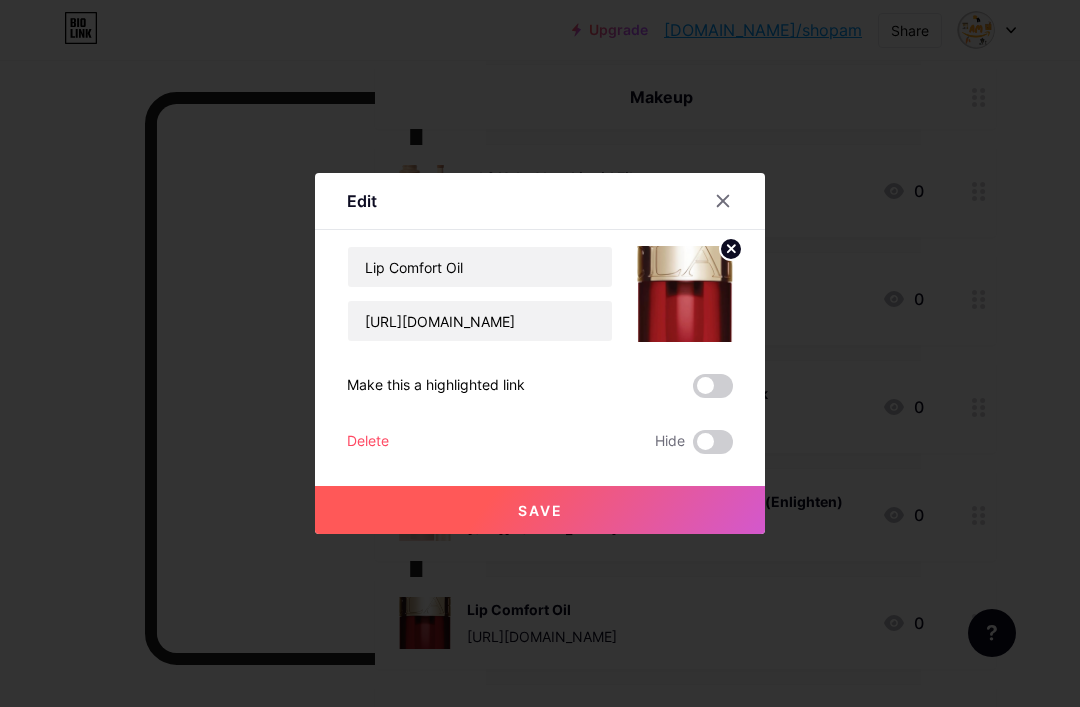 click at bounding box center [693, 447] 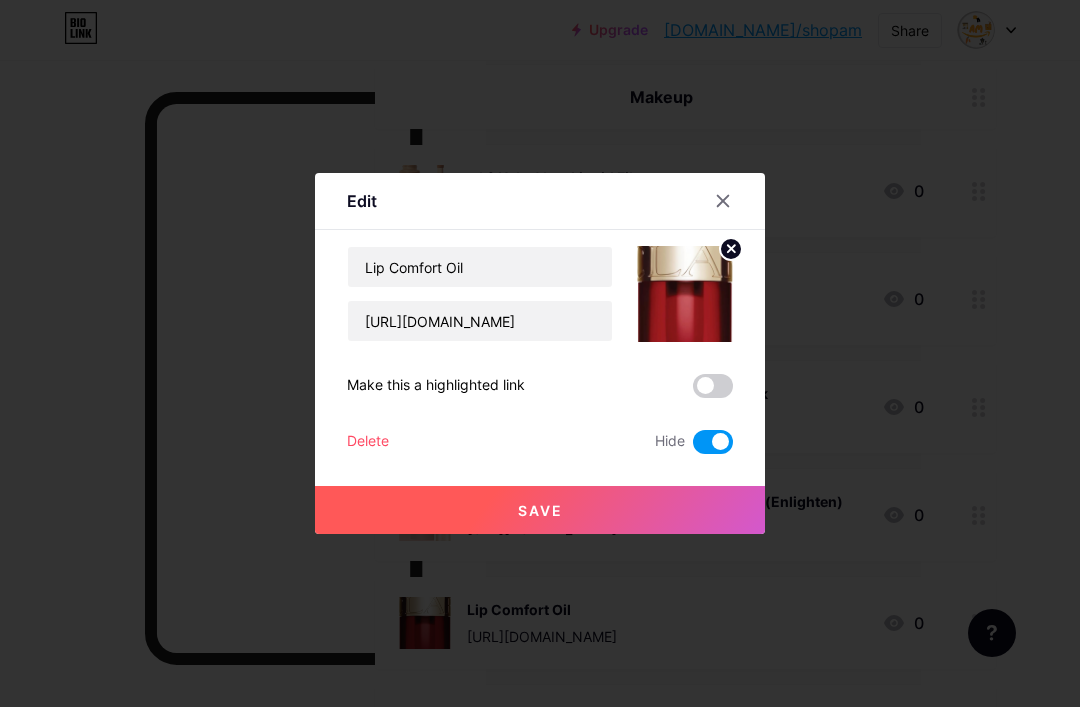 click on "Save" at bounding box center [540, 510] 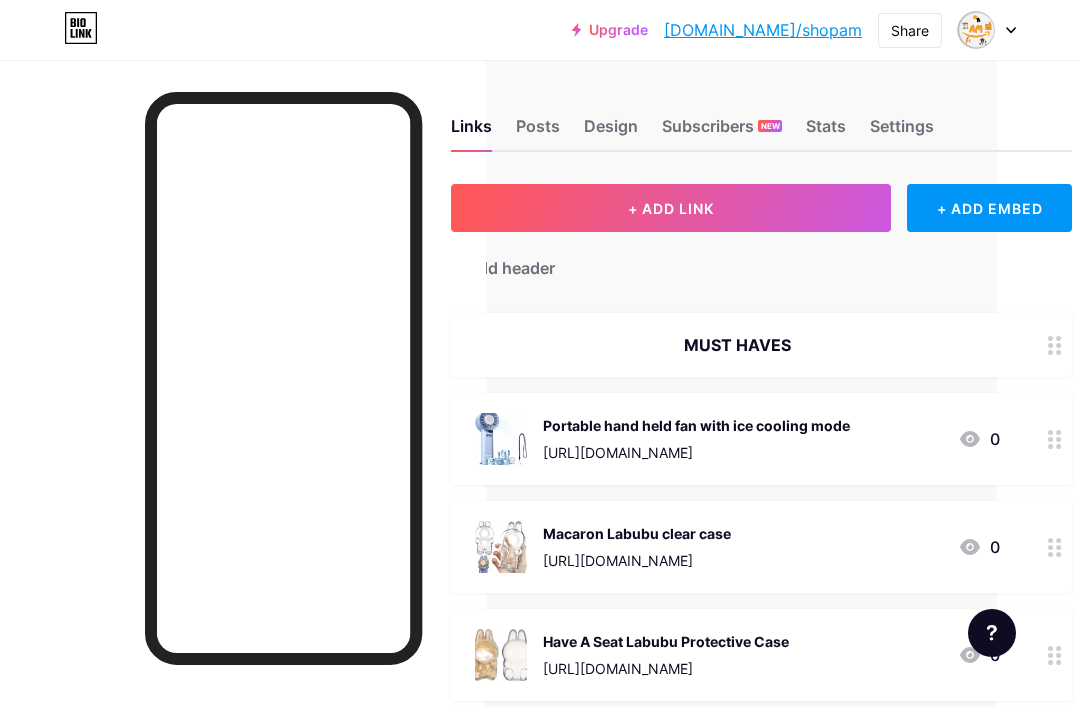 scroll, scrollTop: 2, scrollLeft: 81, axis: both 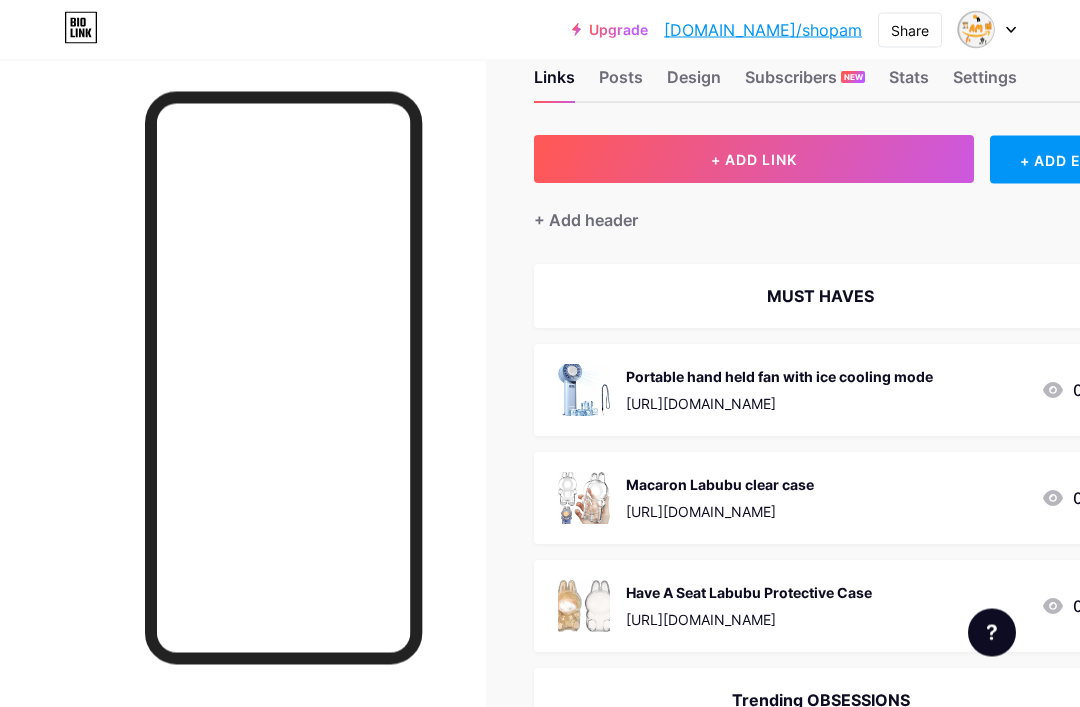 click on "+ Add header" at bounding box center (586, 220) 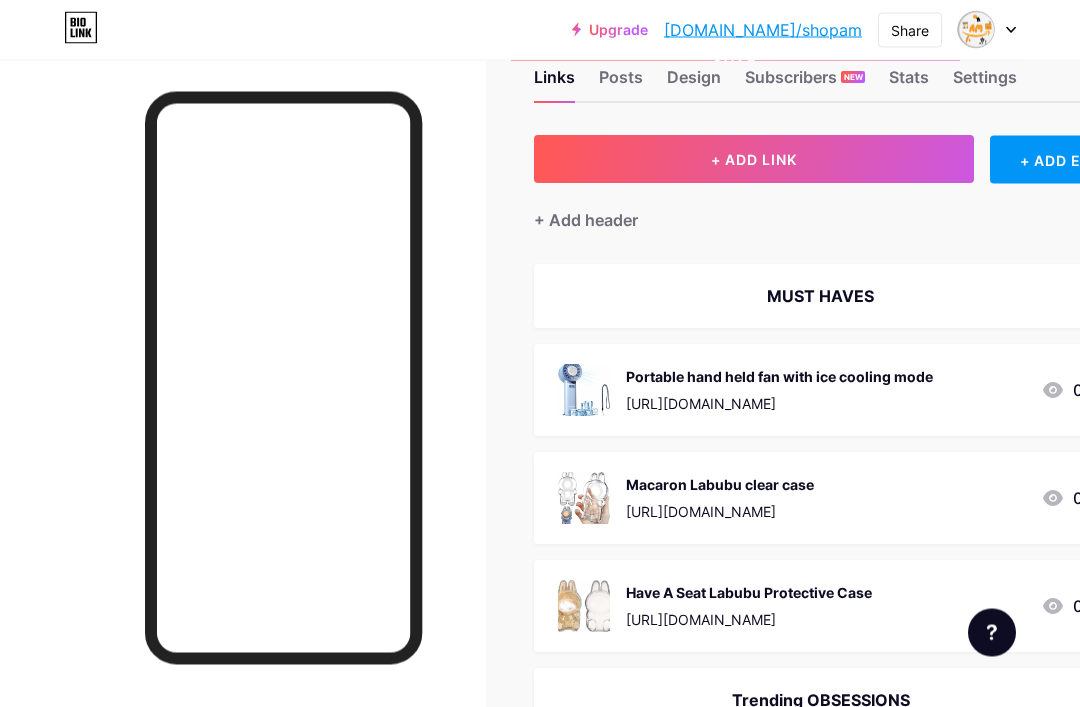 scroll, scrollTop: 51, scrollLeft: 0, axis: vertical 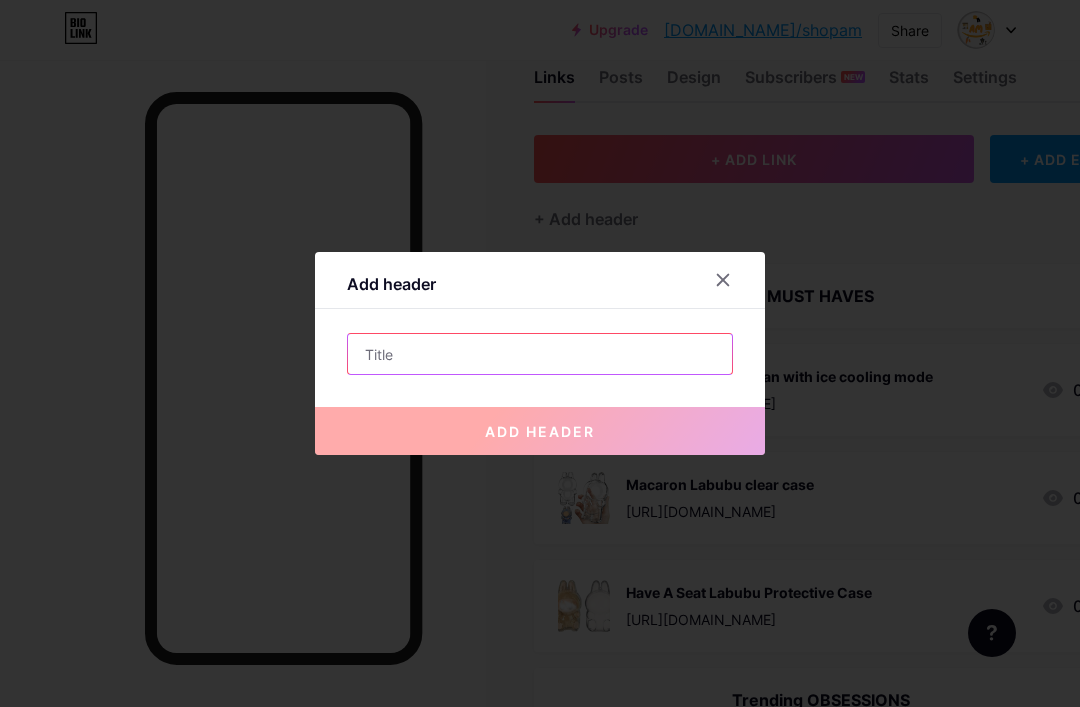 click at bounding box center [540, 354] 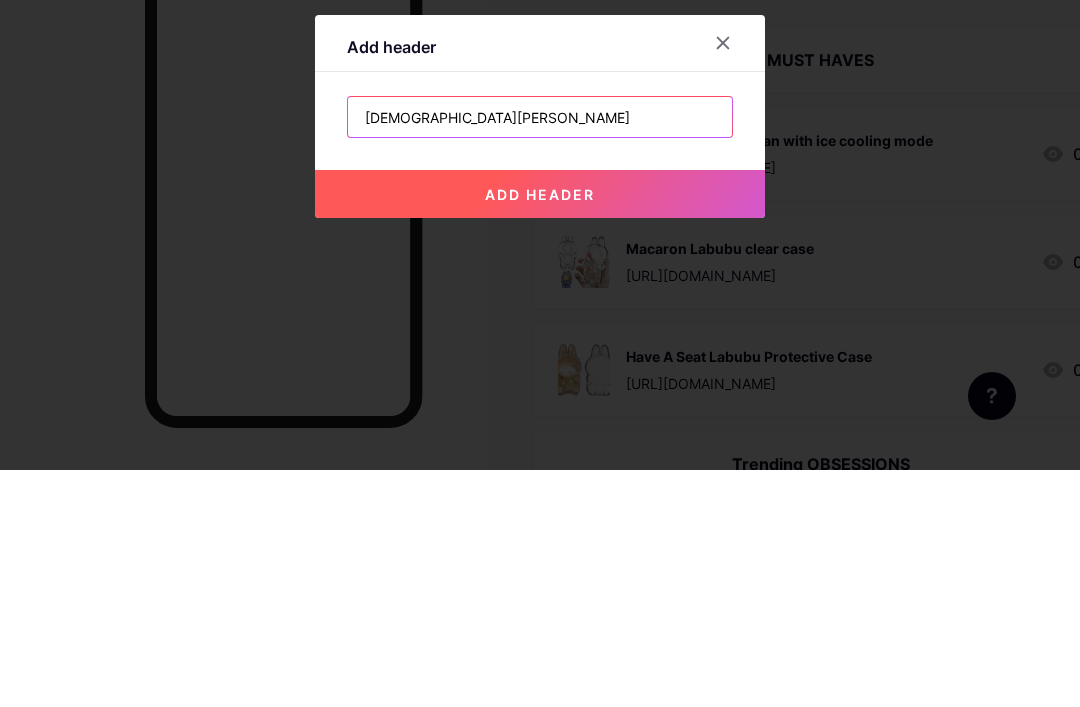 click on "[DEMOGRAPHIC_DATA][PERSON_NAME]" at bounding box center (540, 354) 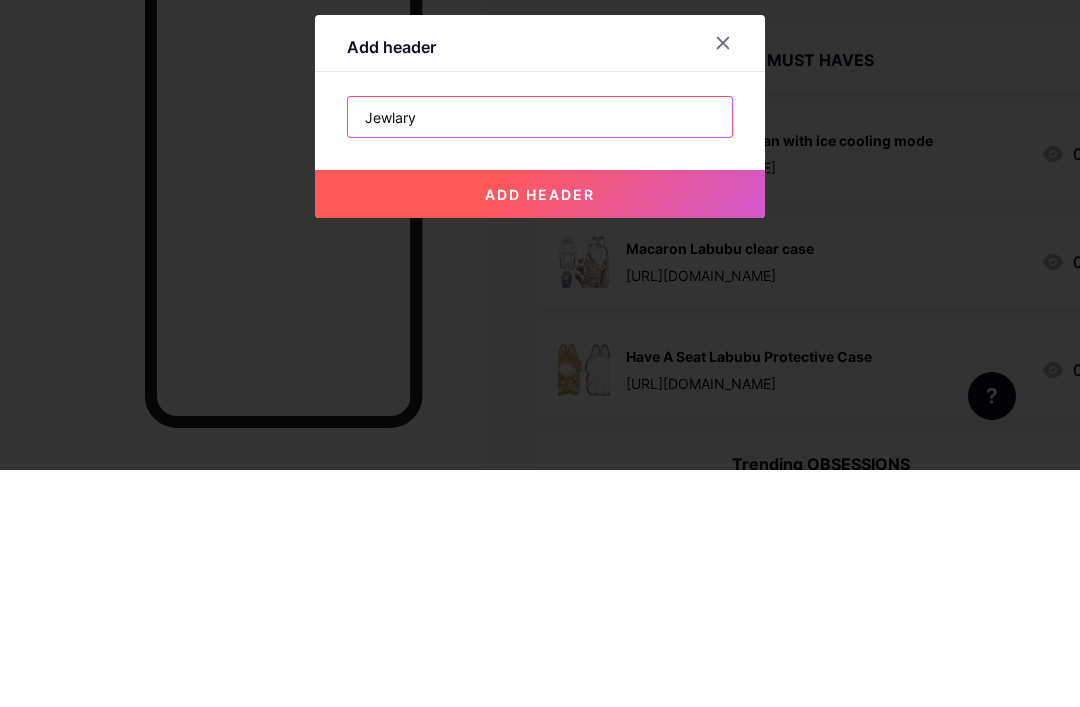 click on "Jewlary" at bounding box center [540, 354] 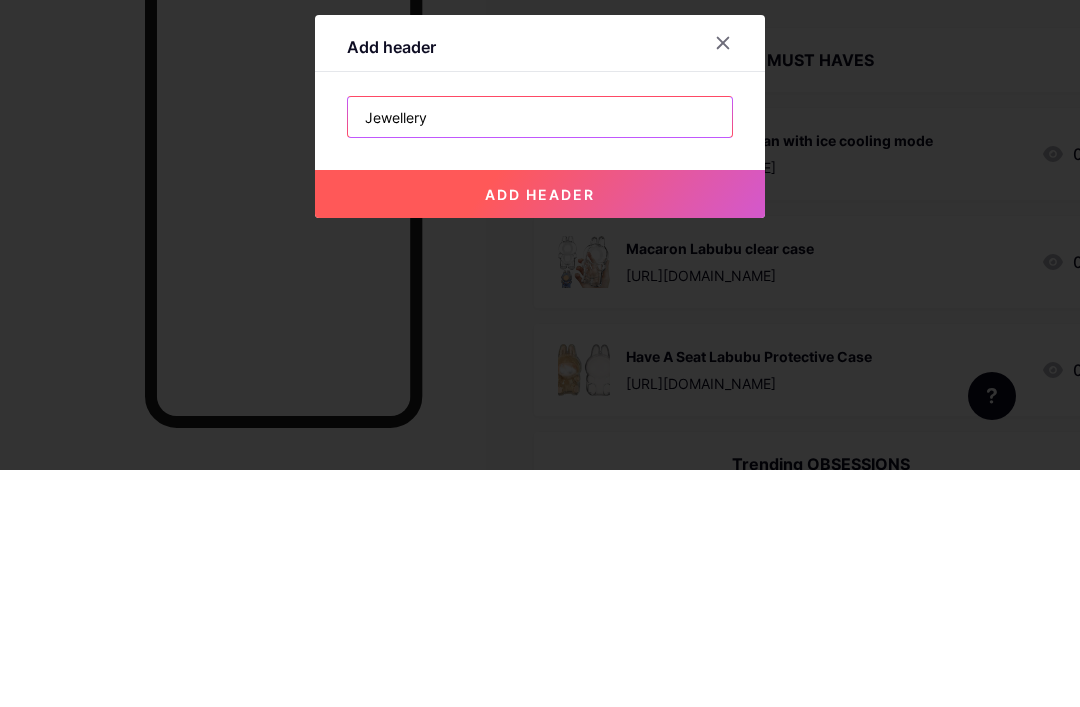 type on "Jewellery" 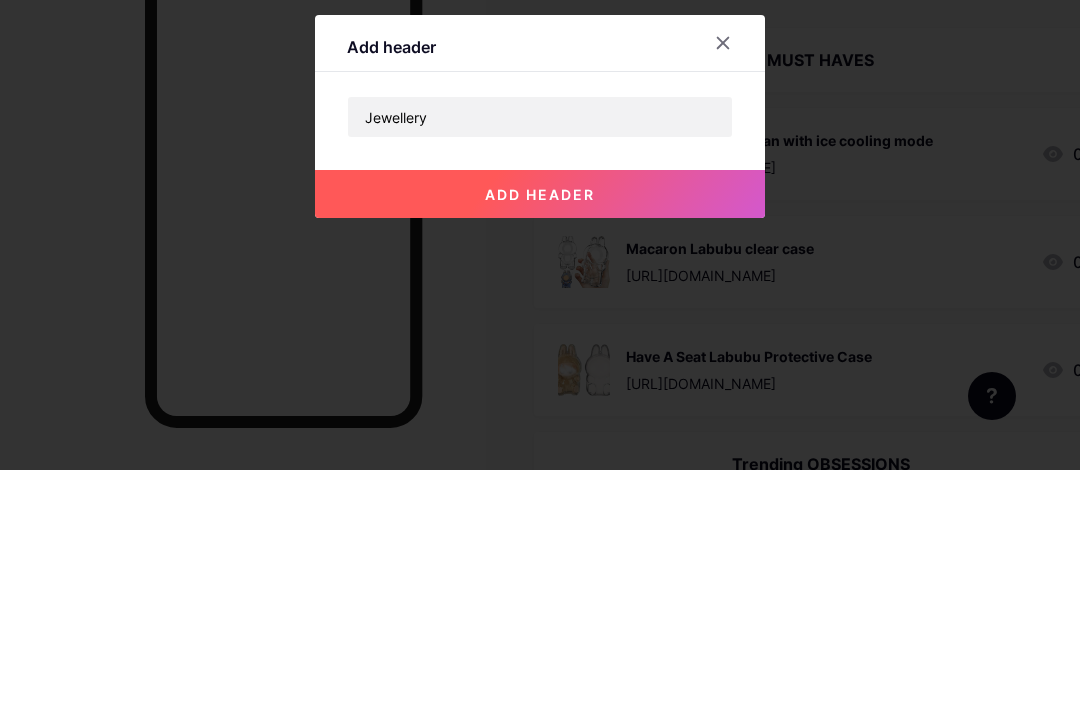 click on "add header" at bounding box center [540, 431] 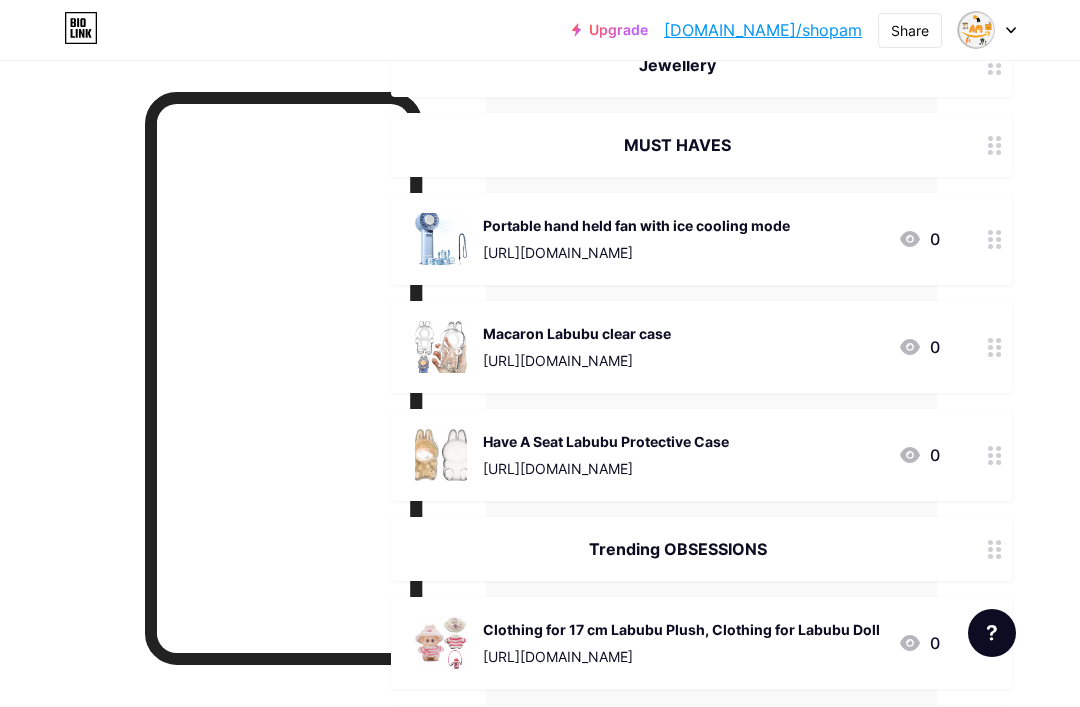 scroll, scrollTop: 282, scrollLeft: 151, axis: both 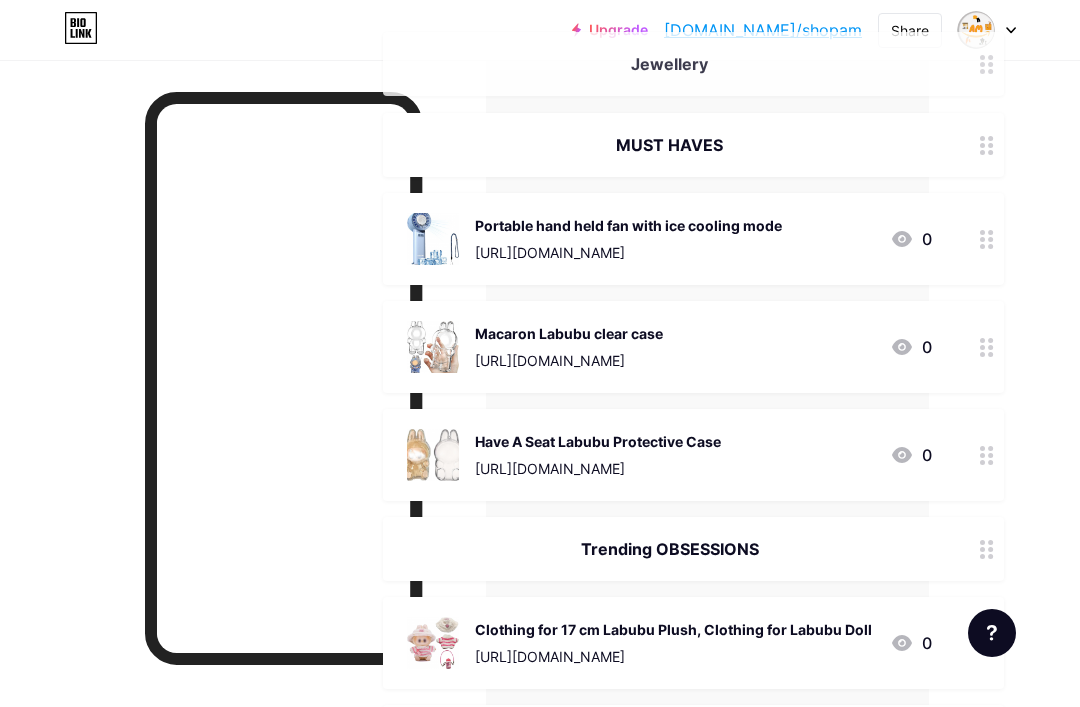type 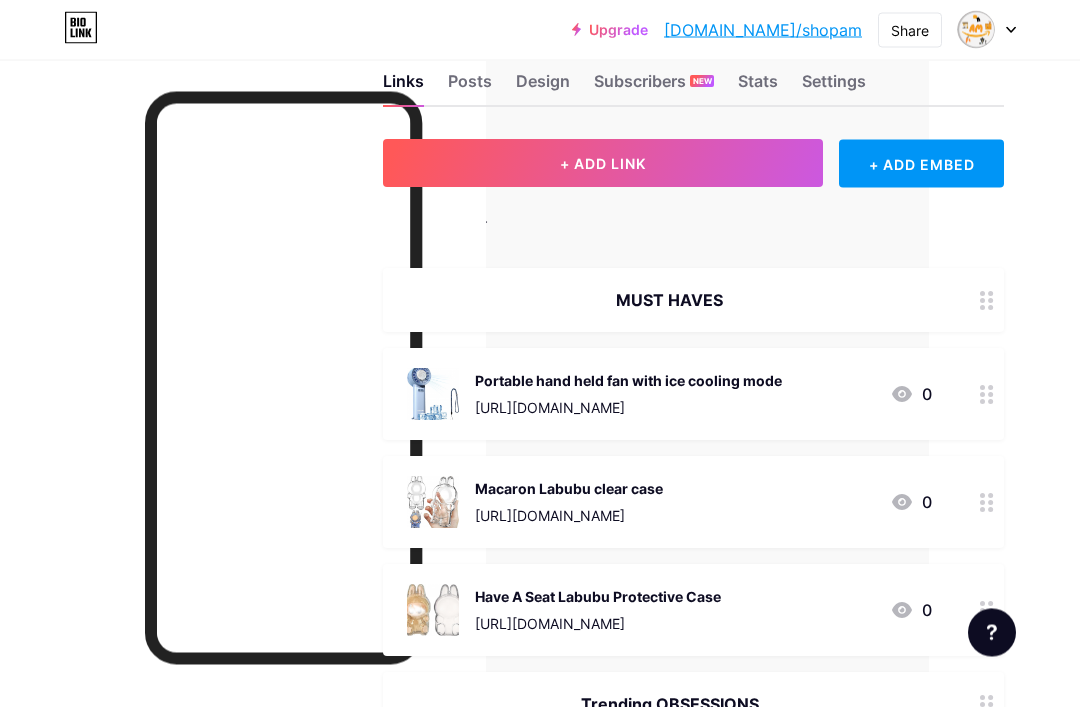 scroll, scrollTop: 0, scrollLeft: 151, axis: horizontal 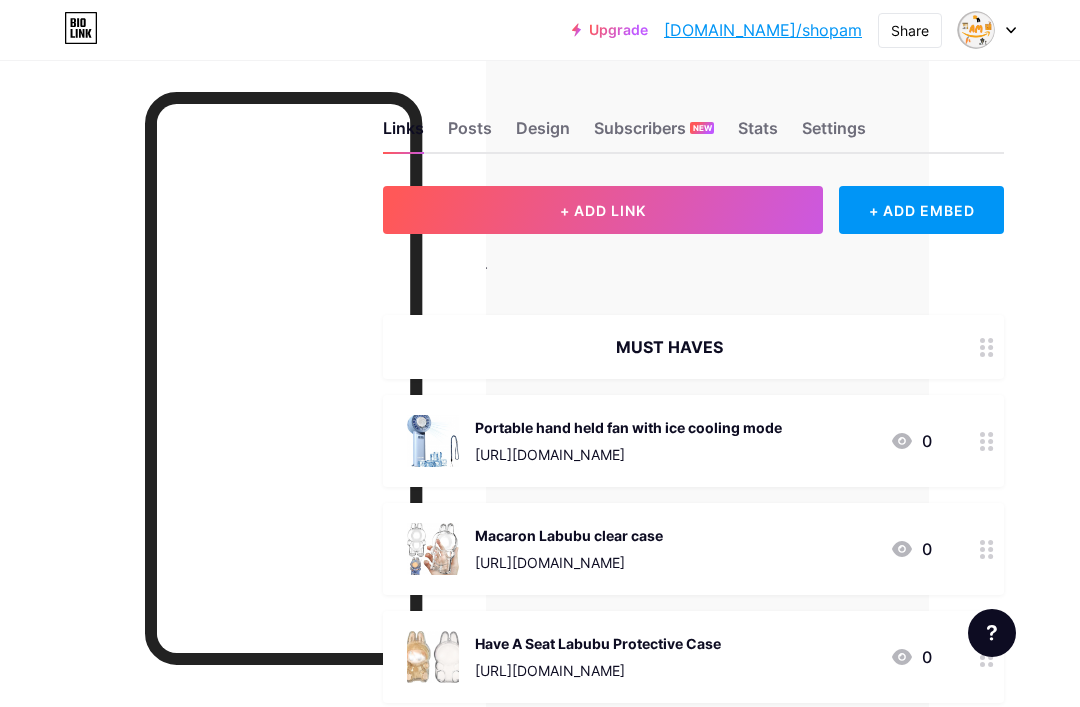 click on "+ ADD LINK" at bounding box center [603, 210] 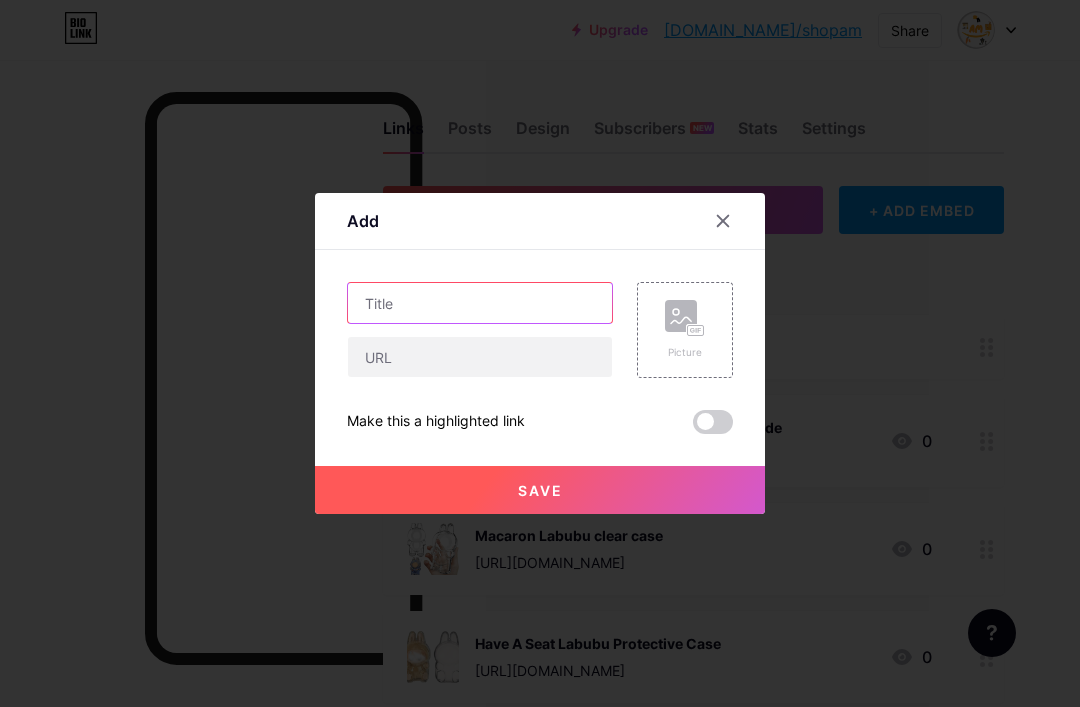 click at bounding box center [480, 303] 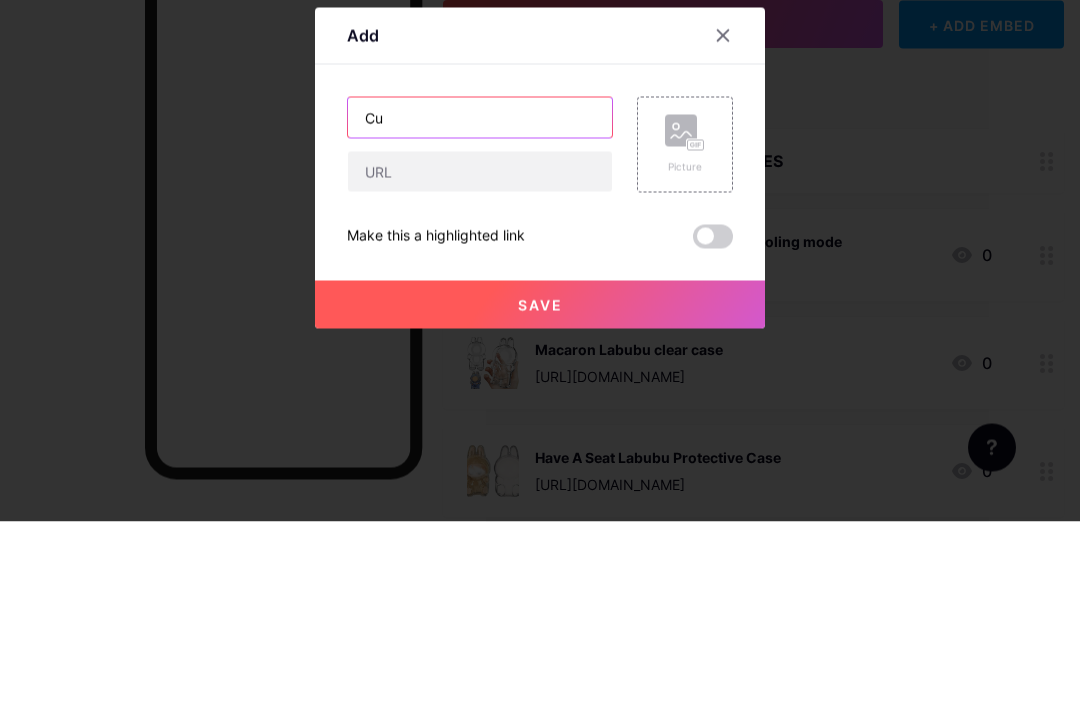 type on "C" 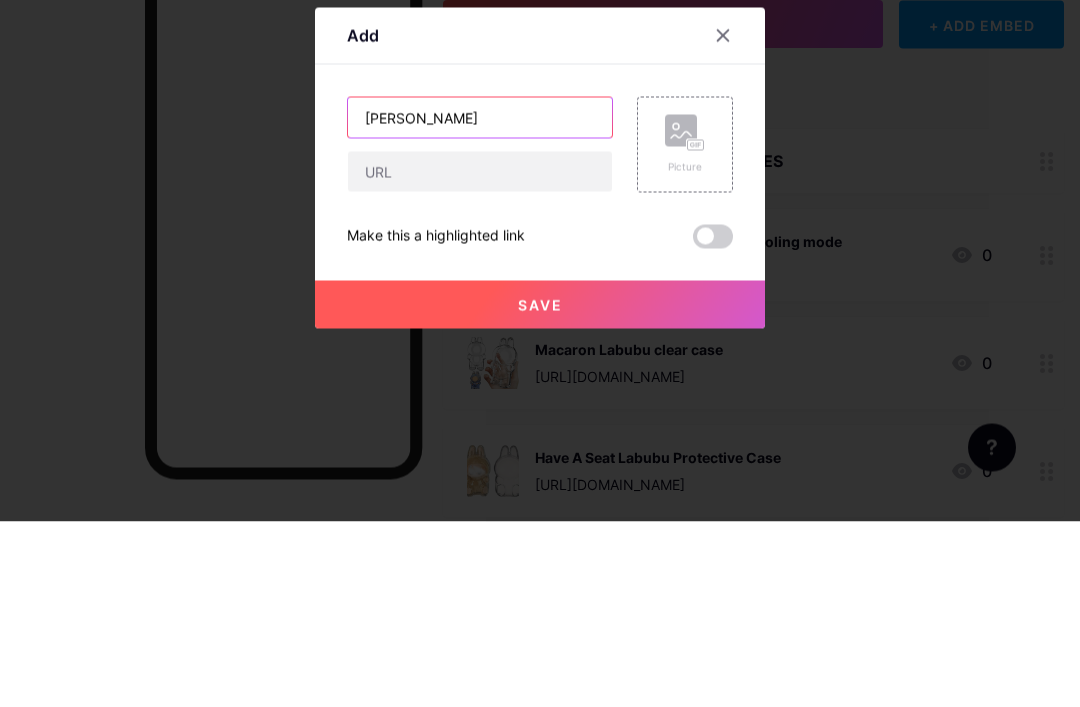 type on "[PERSON_NAME]" 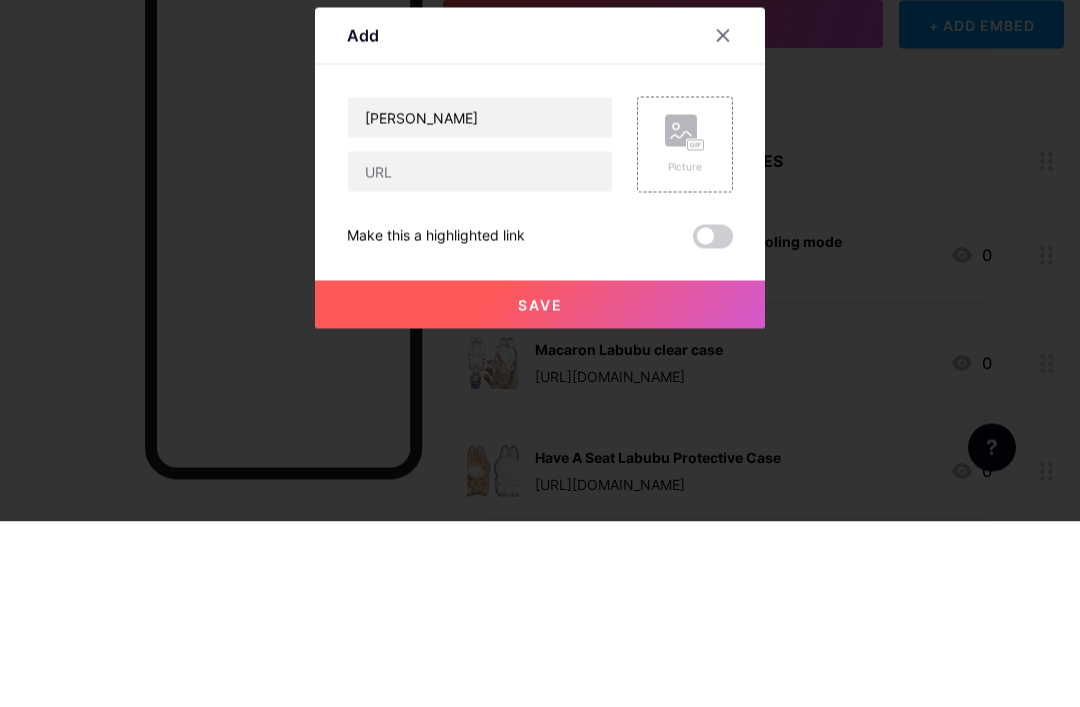 click at bounding box center [480, 357] 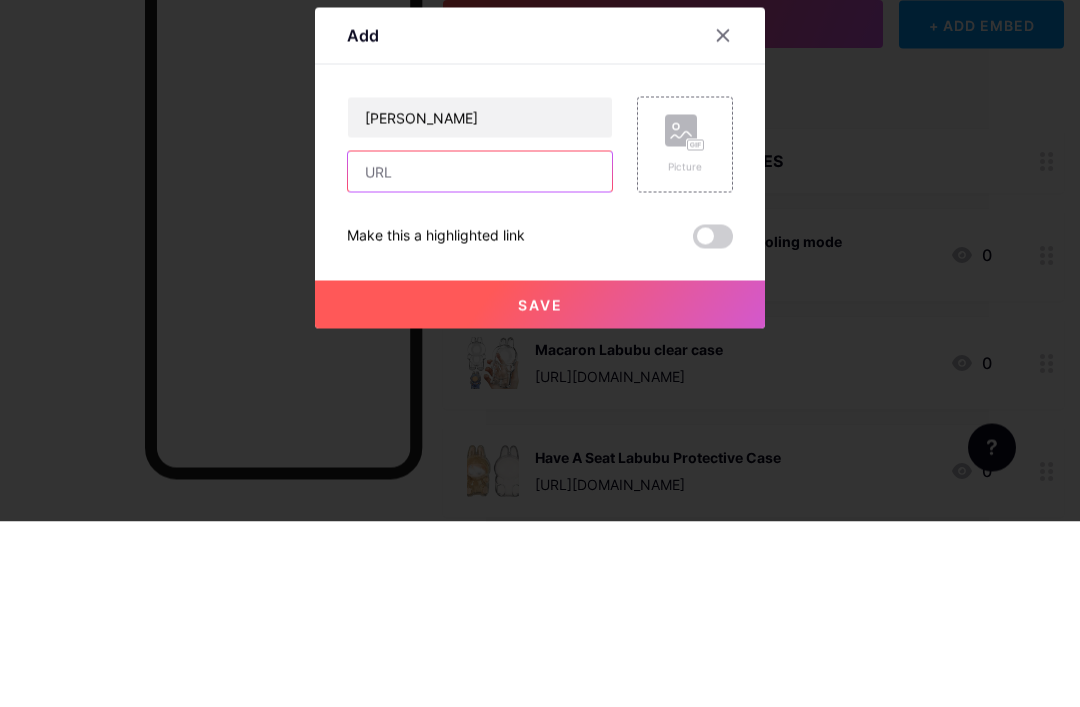 paste on "[URL][DOMAIN_NAME]" 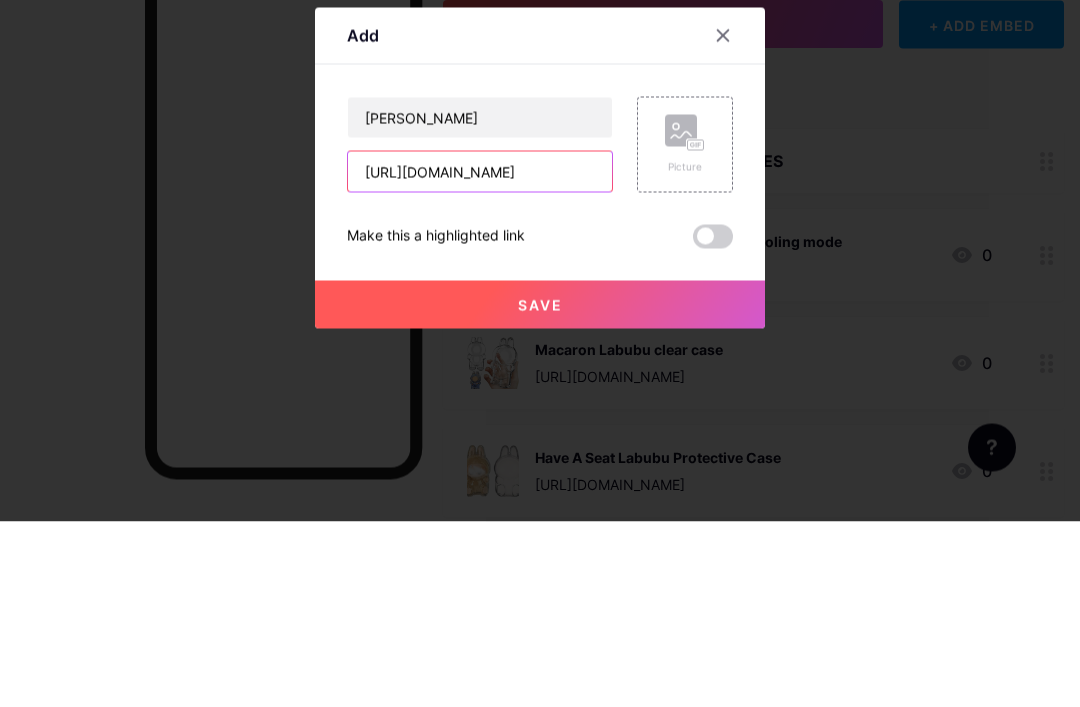 type on "[URL][DOMAIN_NAME]" 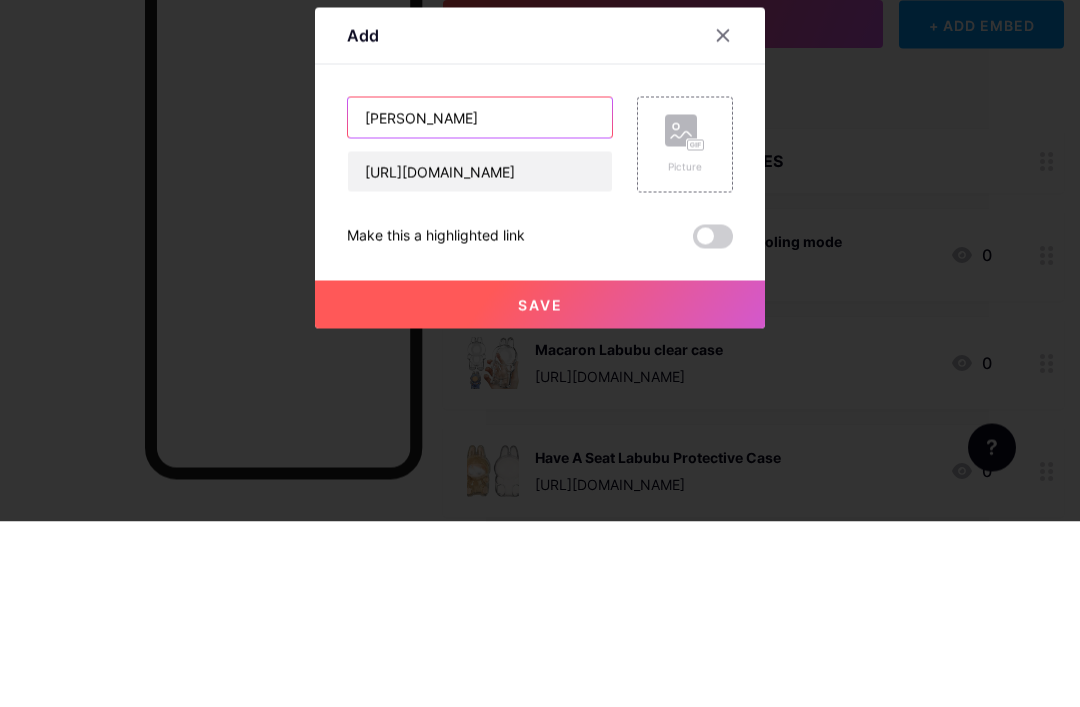 click on "[PERSON_NAME]" at bounding box center [480, 303] 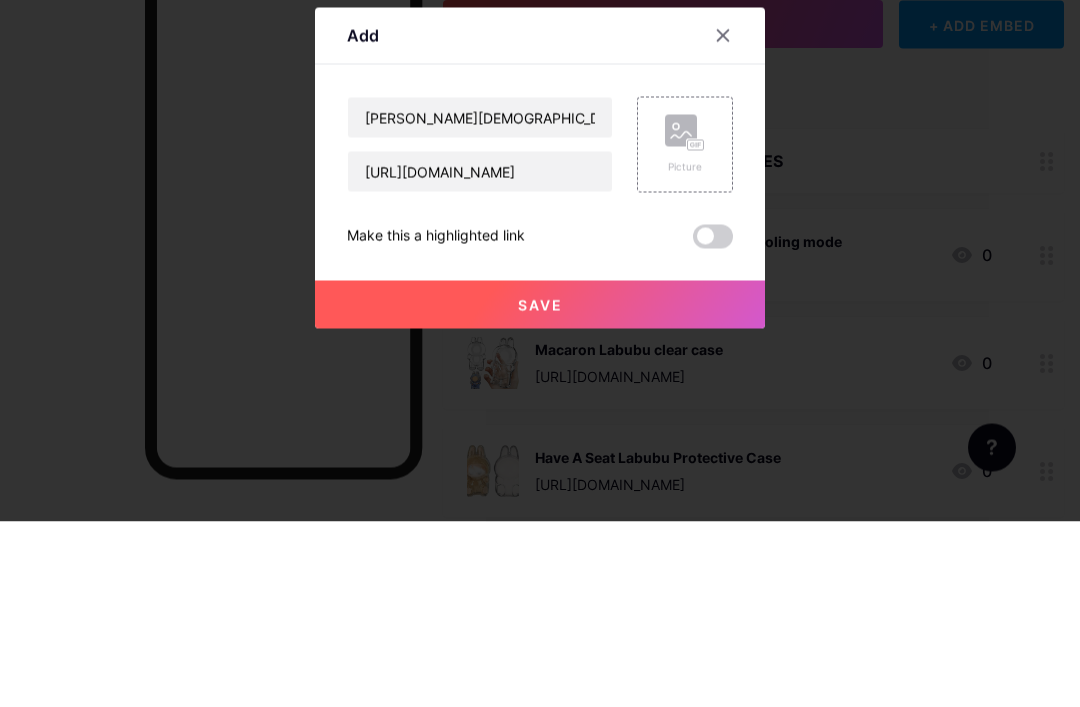 click on "Picture" at bounding box center (685, 330) 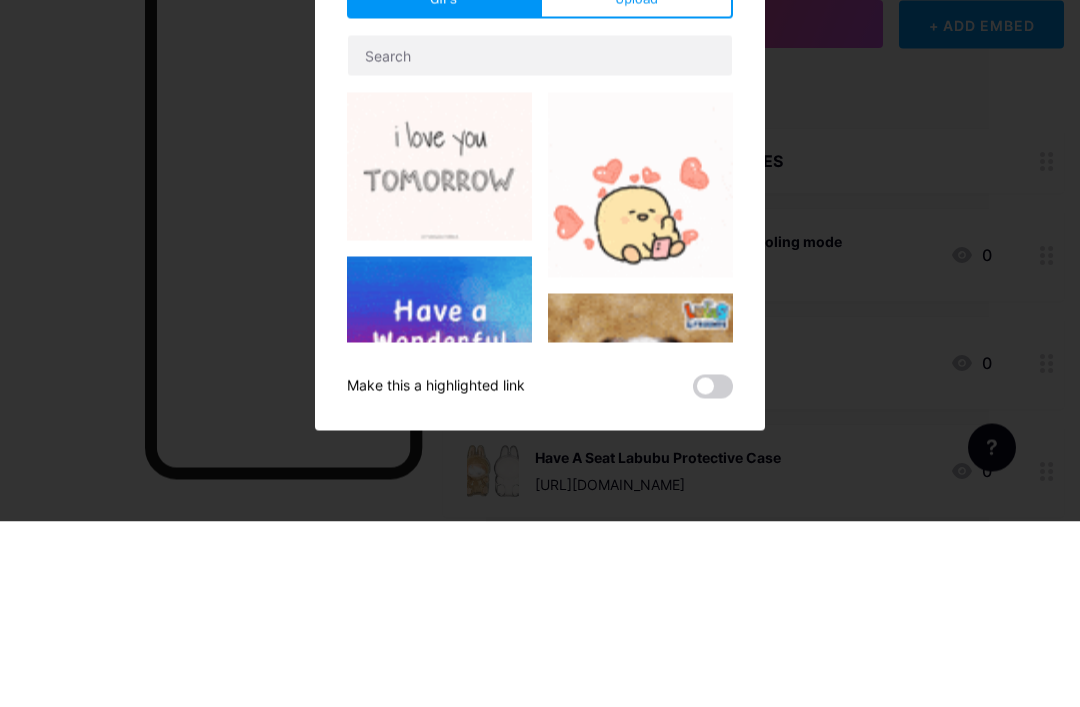 scroll, scrollTop: 186, scrollLeft: 91, axis: both 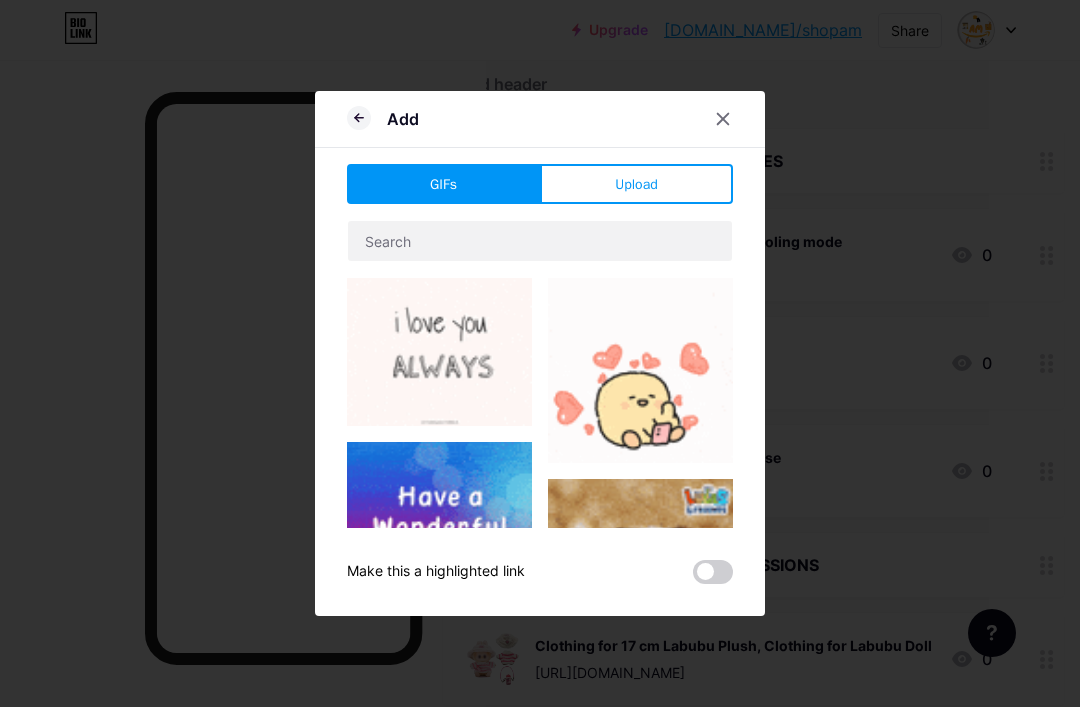click on "Upload" at bounding box center [636, 184] 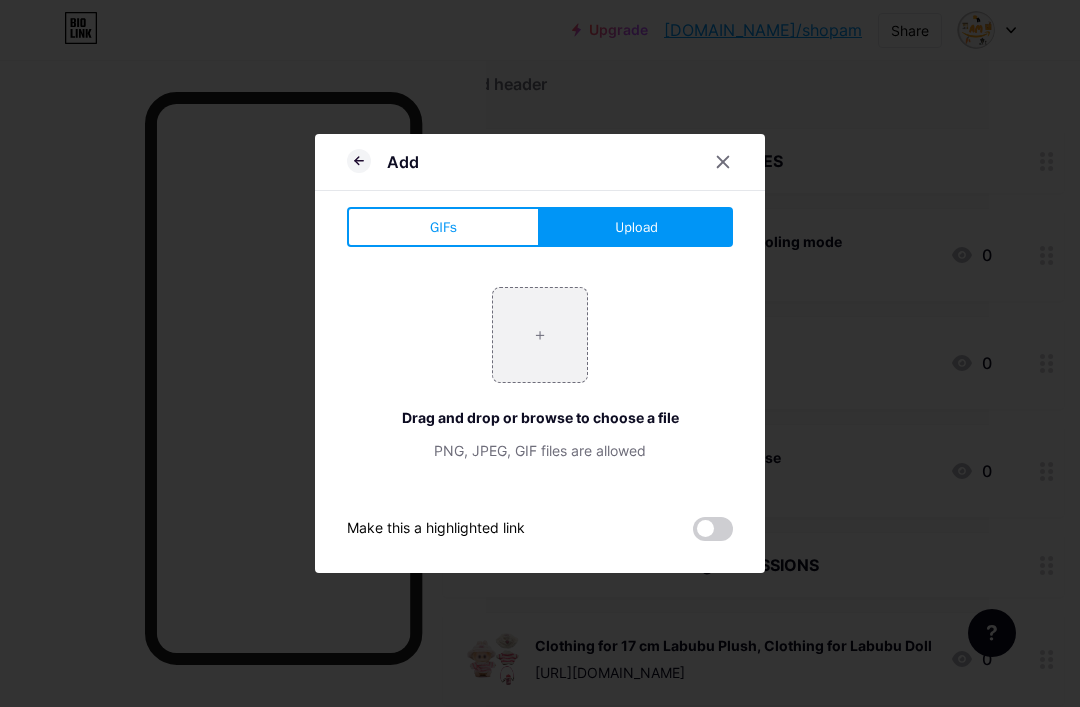 click at bounding box center (540, 335) 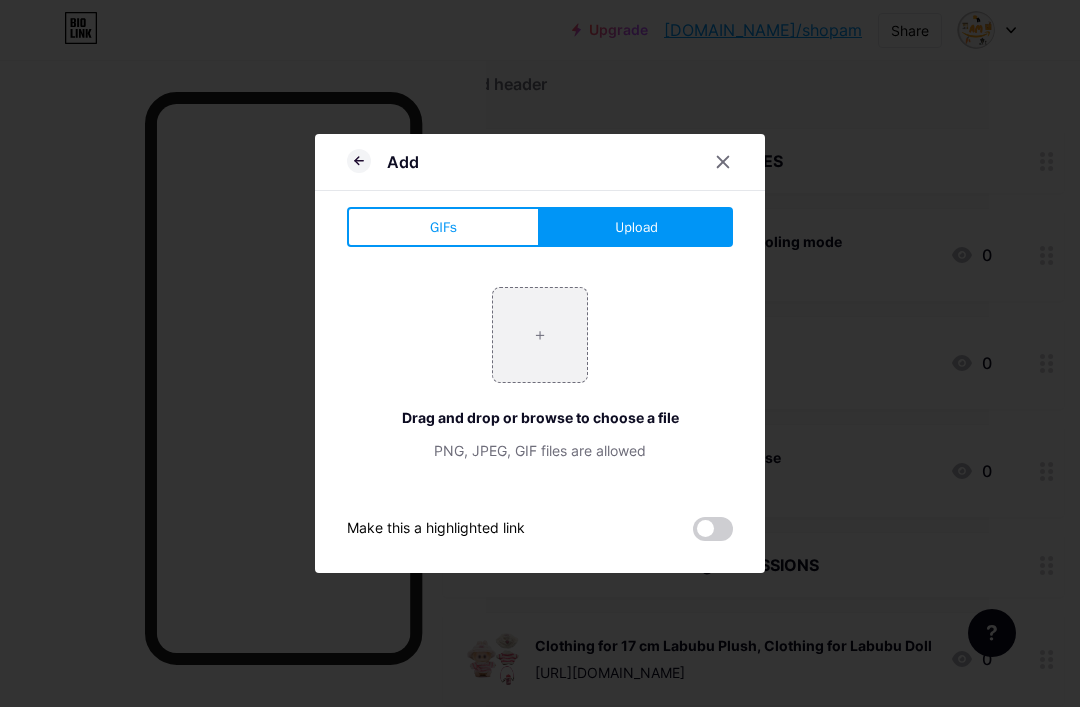 type on "C:\fakepath\IMG_5833.jpeg" 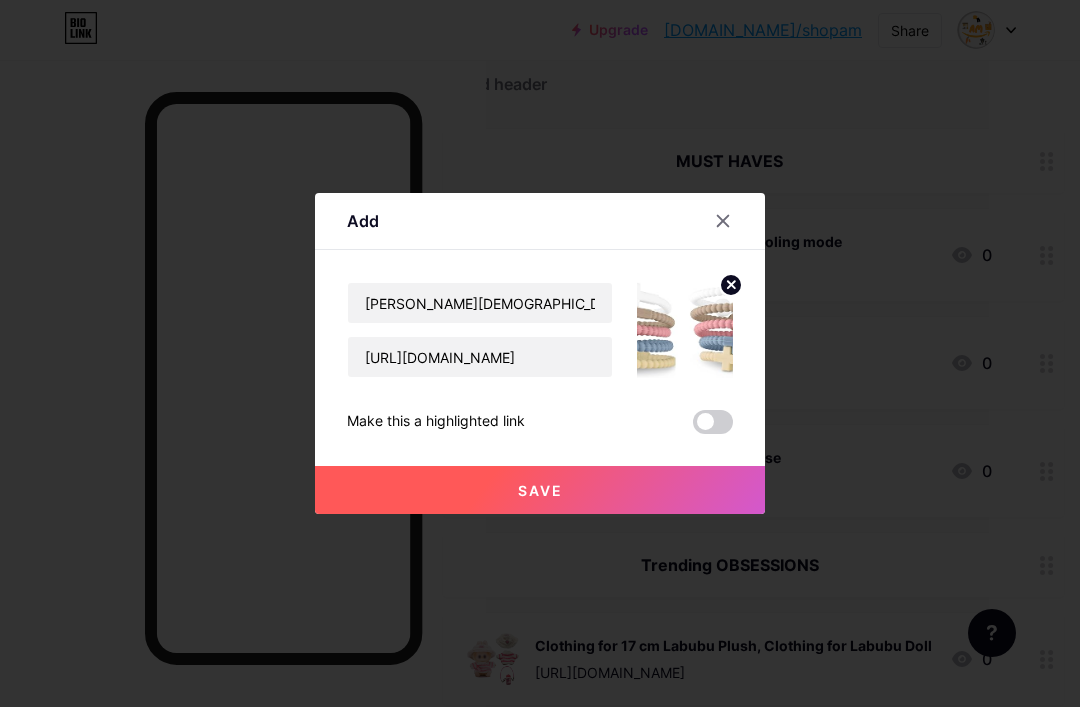 click on "Save" at bounding box center (540, 490) 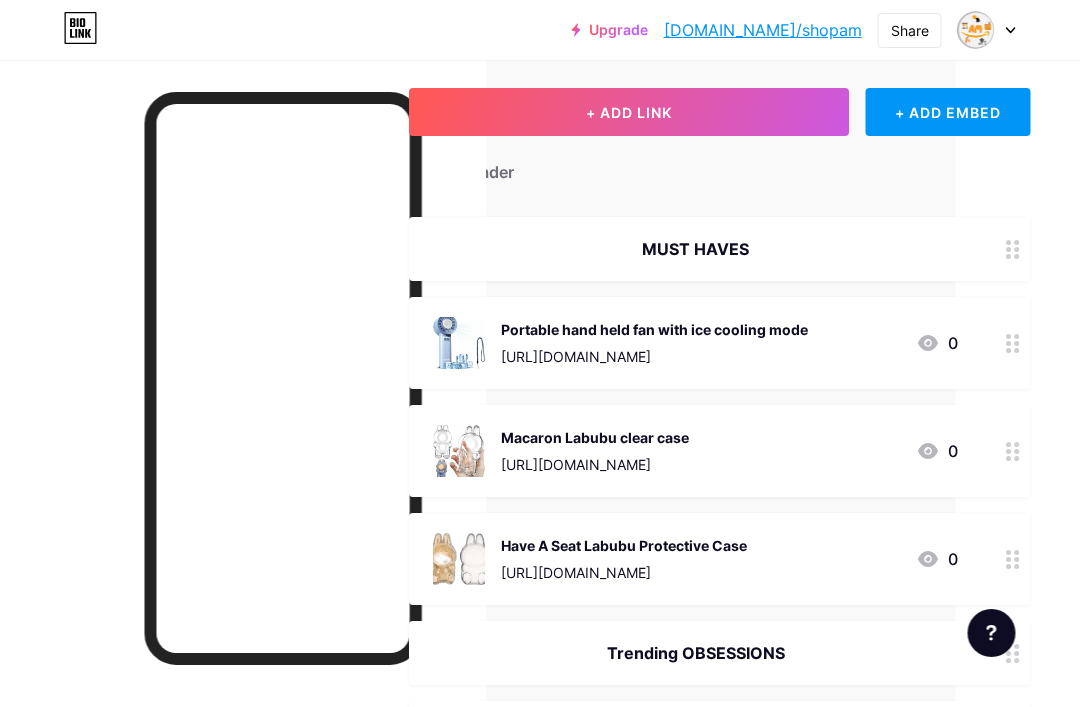 scroll, scrollTop: 92, scrollLeft: 124, axis: both 